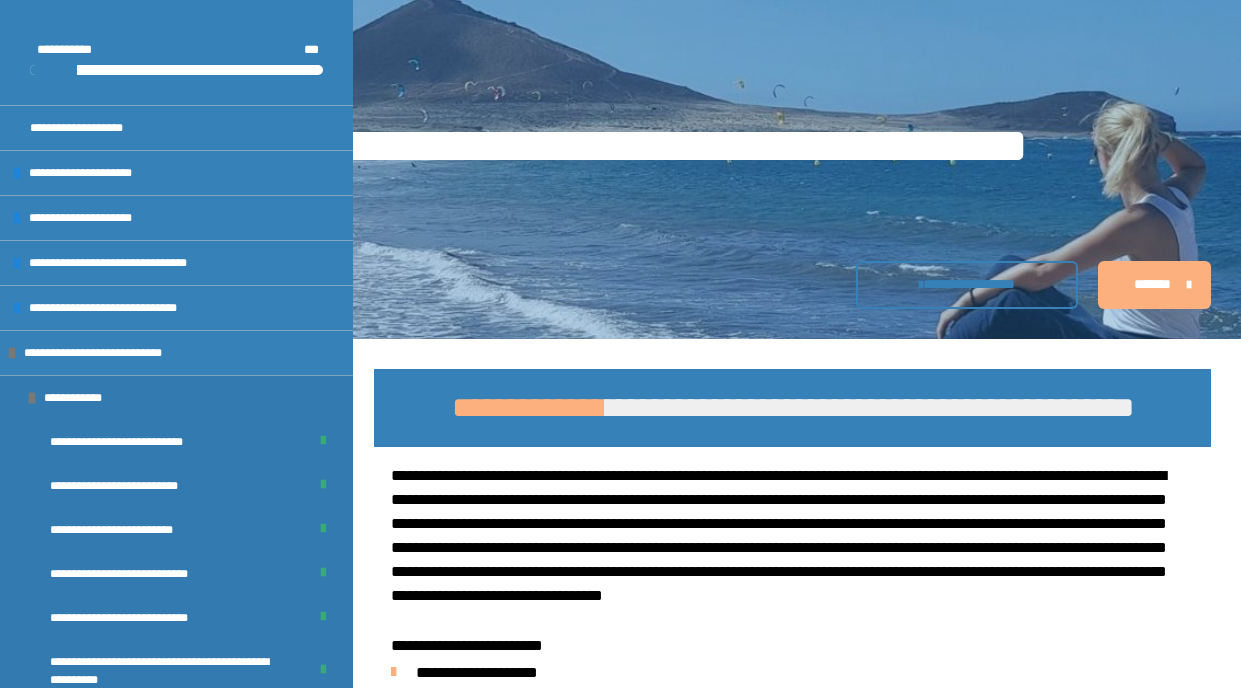 scroll, scrollTop: 2103, scrollLeft: 0, axis: vertical 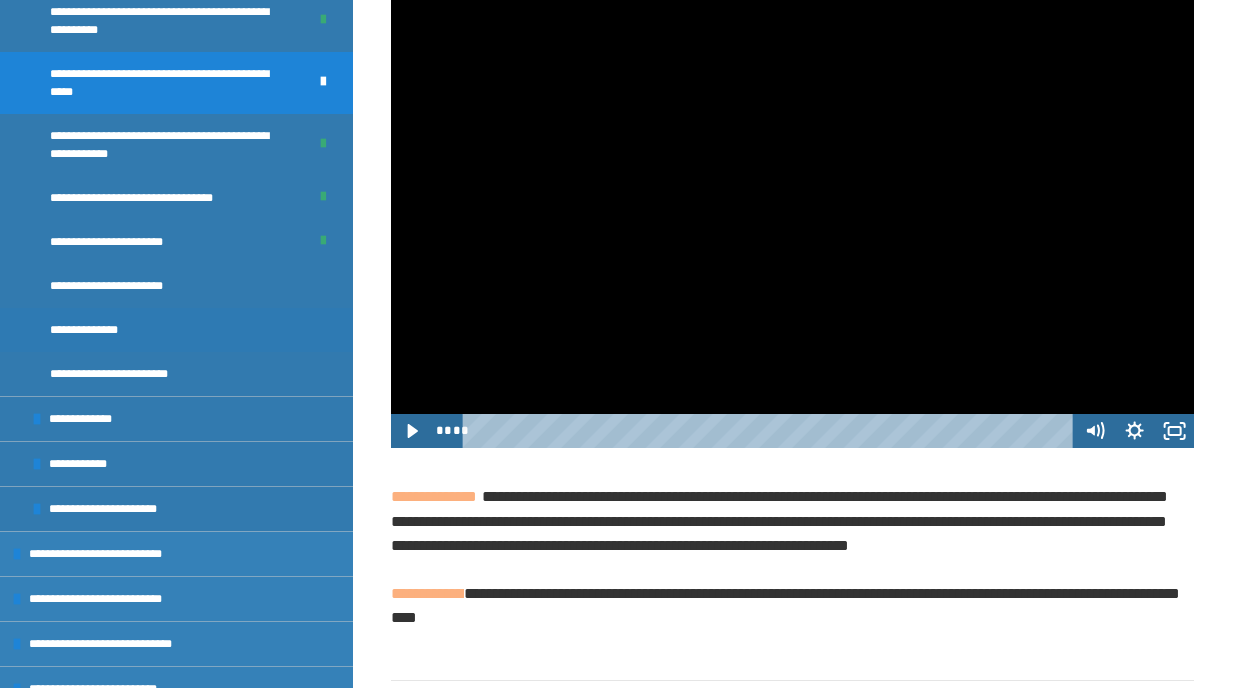 click on "**********" at bounding box center [99, 330] 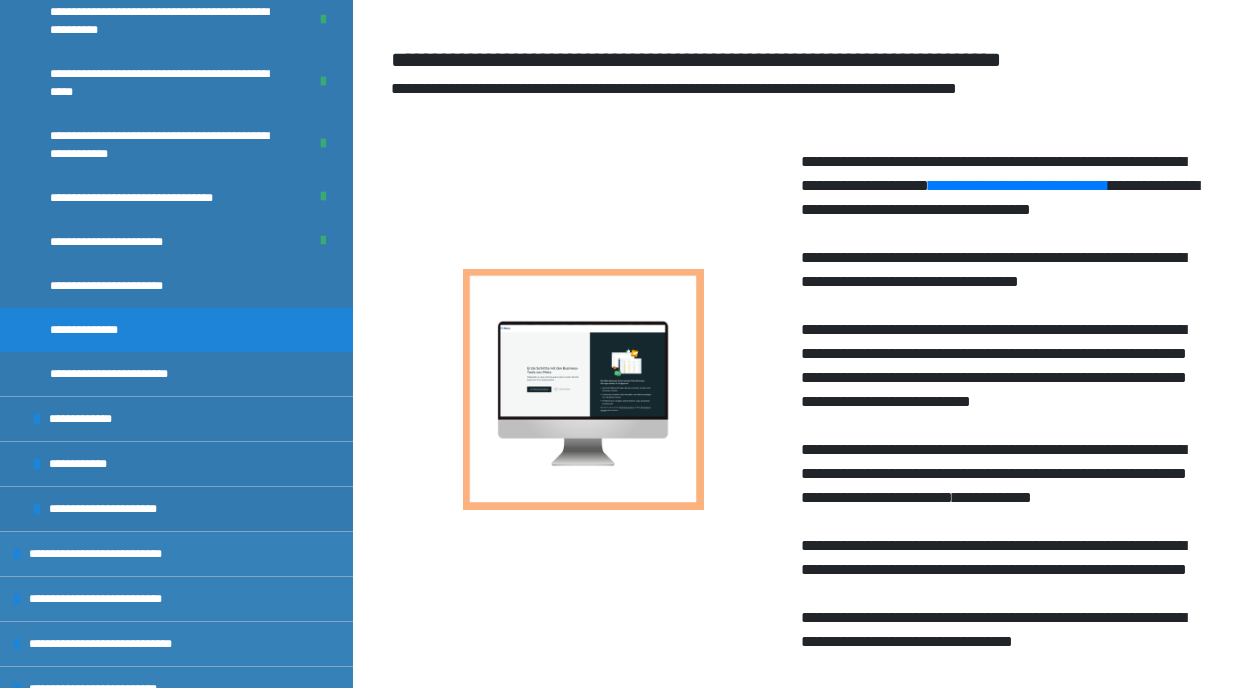 scroll, scrollTop: 984, scrollLeft: 0, axis: vertical 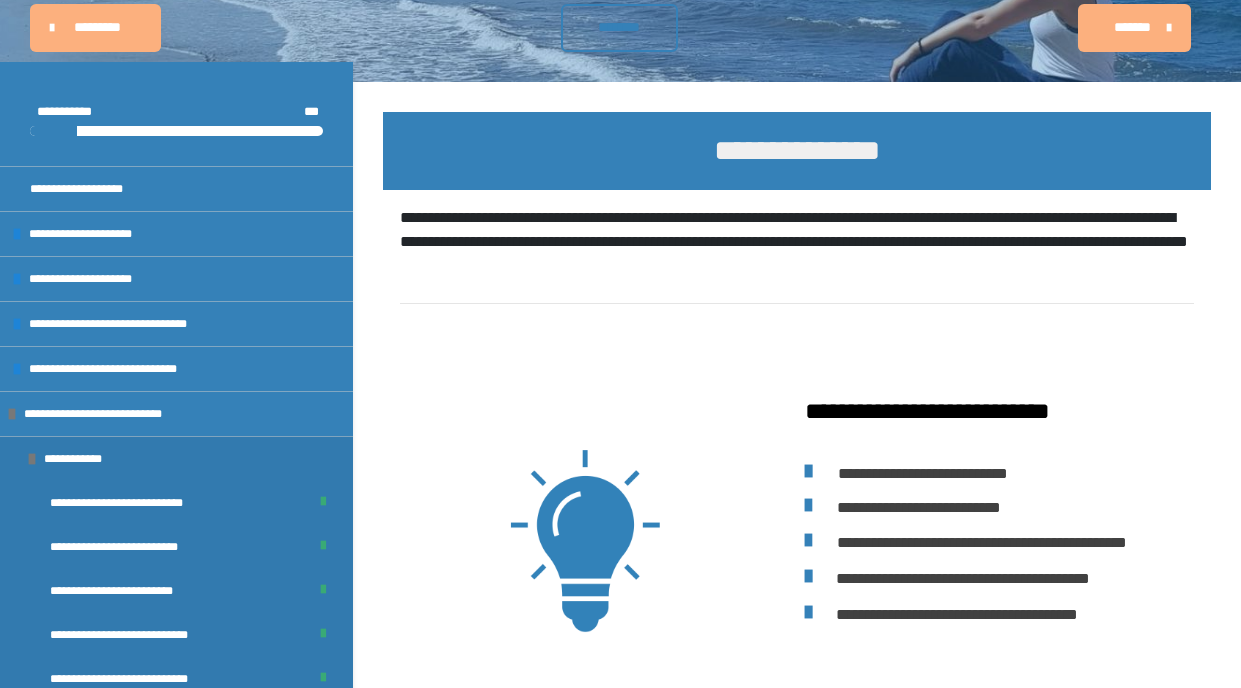 click on "**********" at bounding box center [620, 1546] 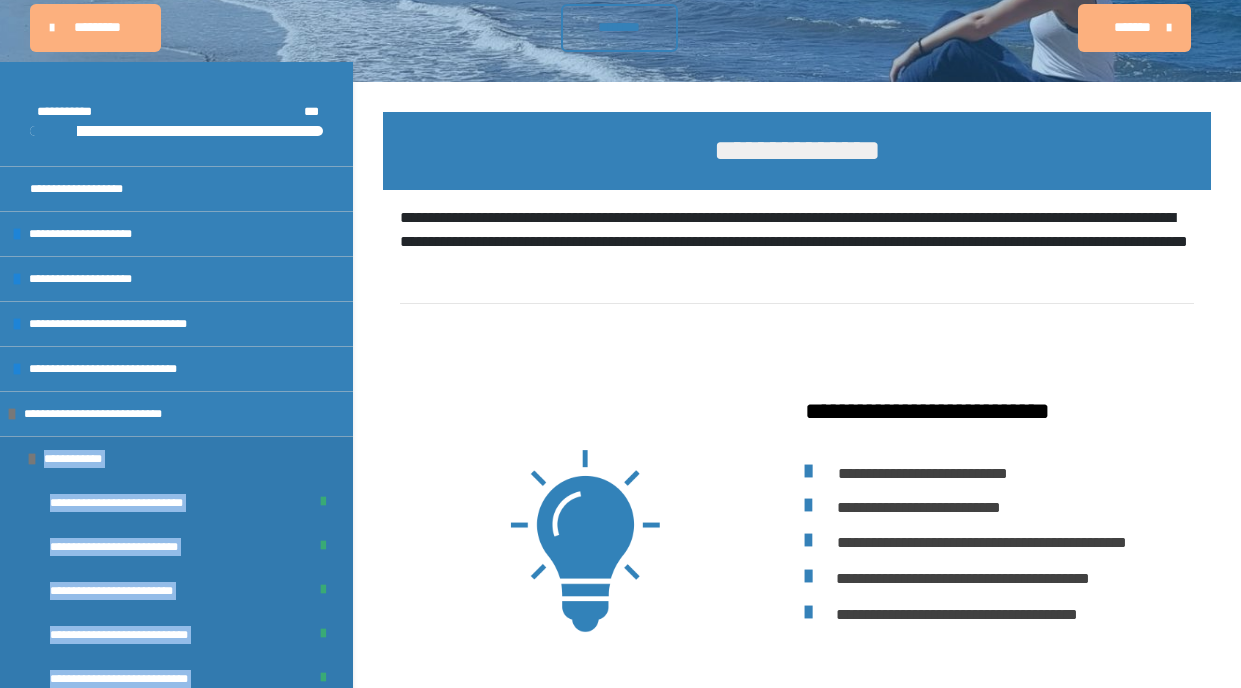 drag, startPoint x: 350, startPoint y: 415, endPoint x: 357, endPoint y: 451, distance: 36.67424 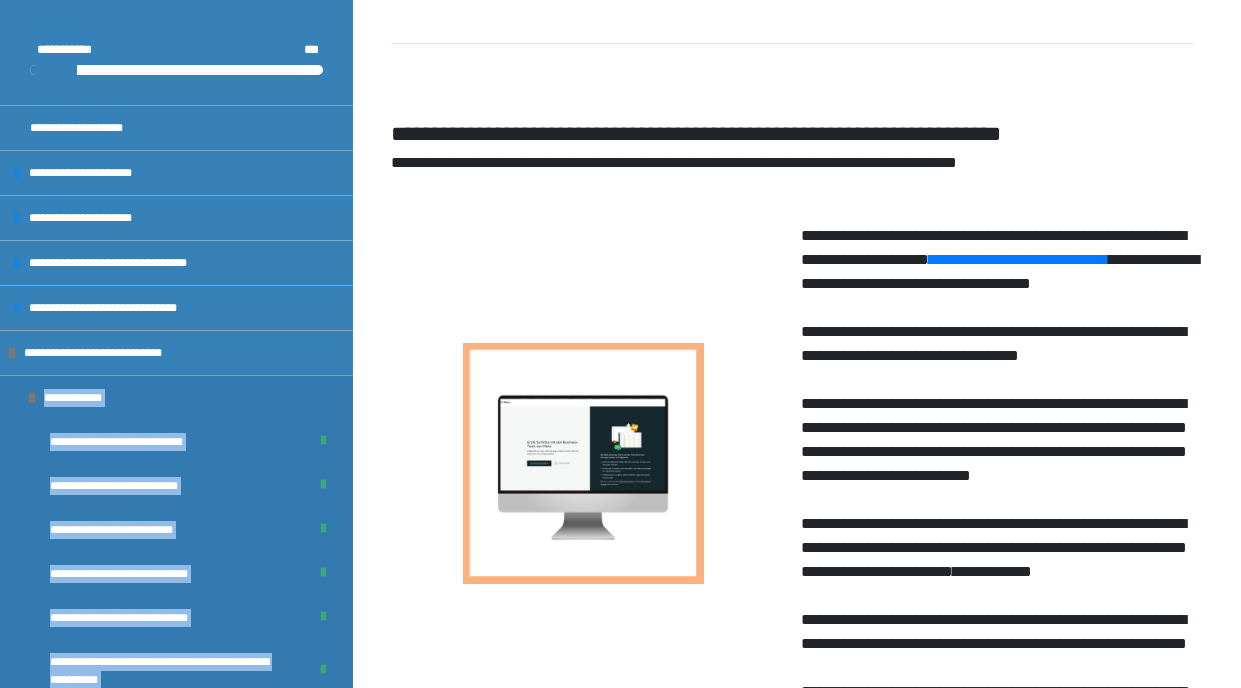 scroll, scrollTop: 976, scrollLeft: 0, axis: vertical 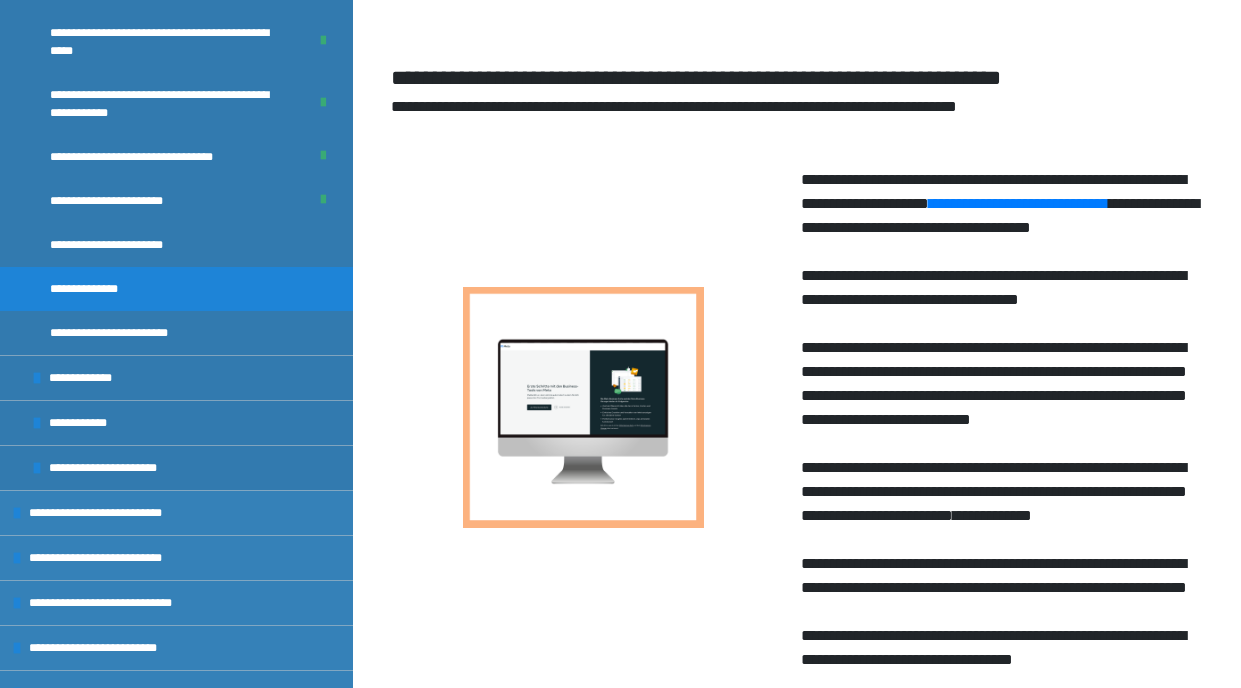 click at bounding box center (583, 408) 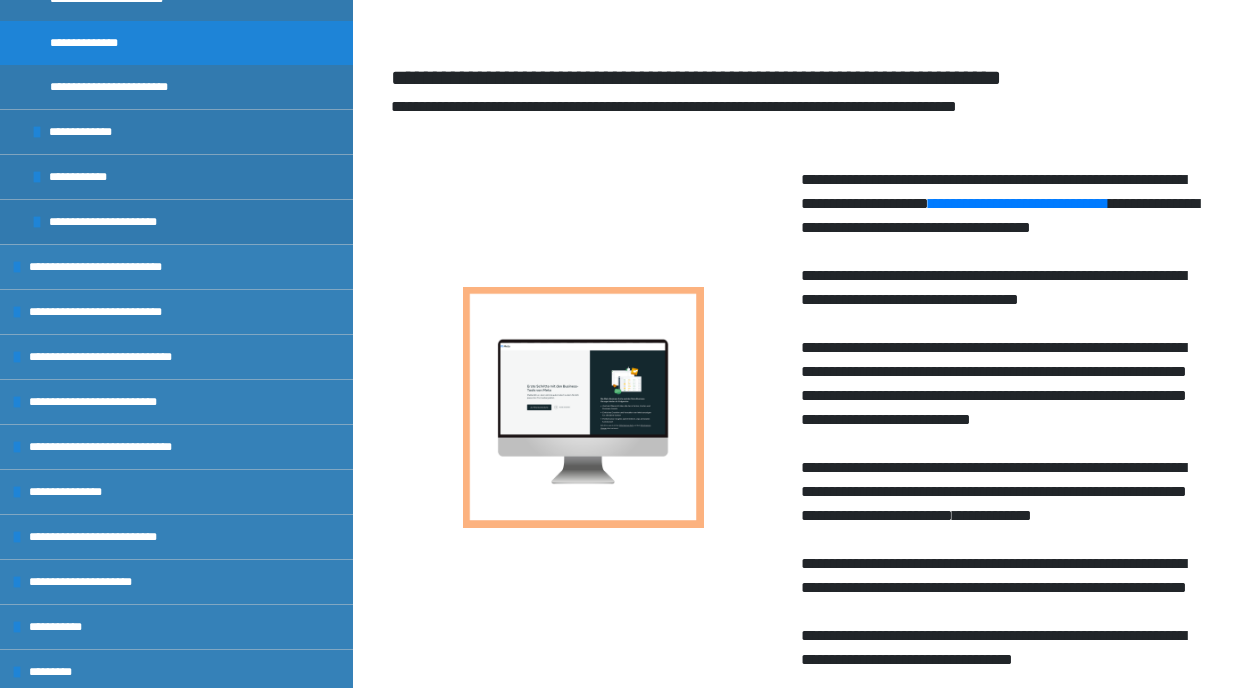 scroll, scrollTop: 939, scrollLeft: 0, axis: vertical 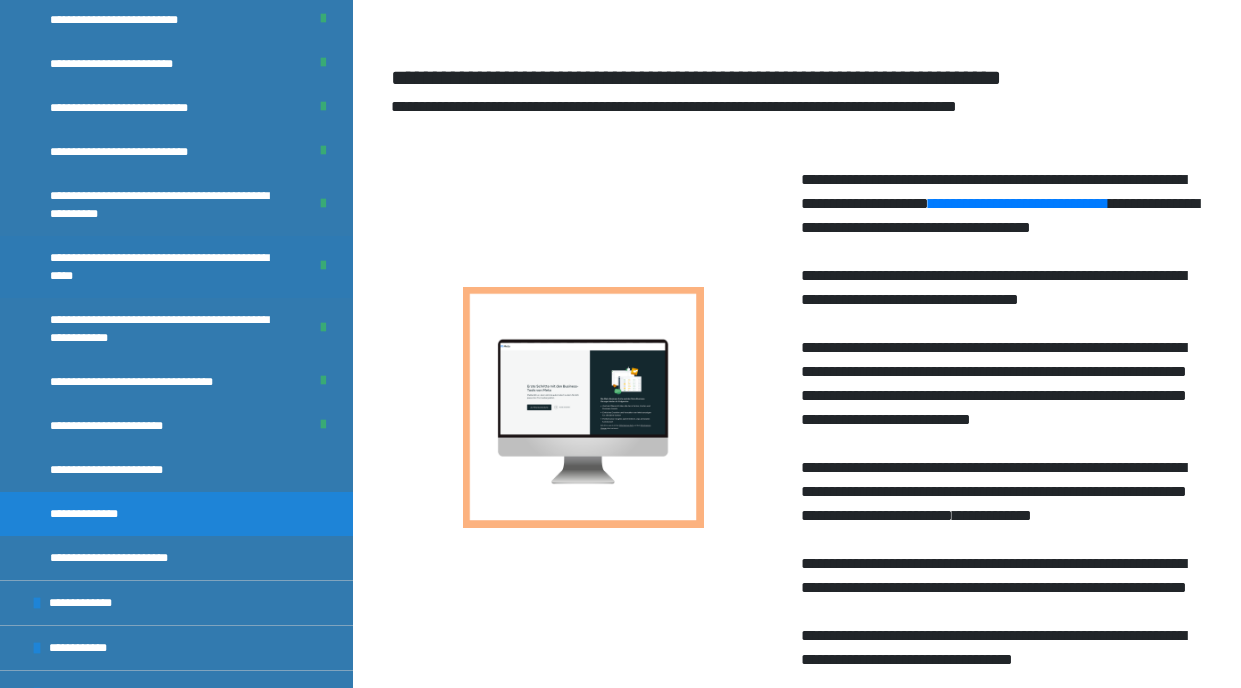 click on "**********" at bounding box center (163, 267) 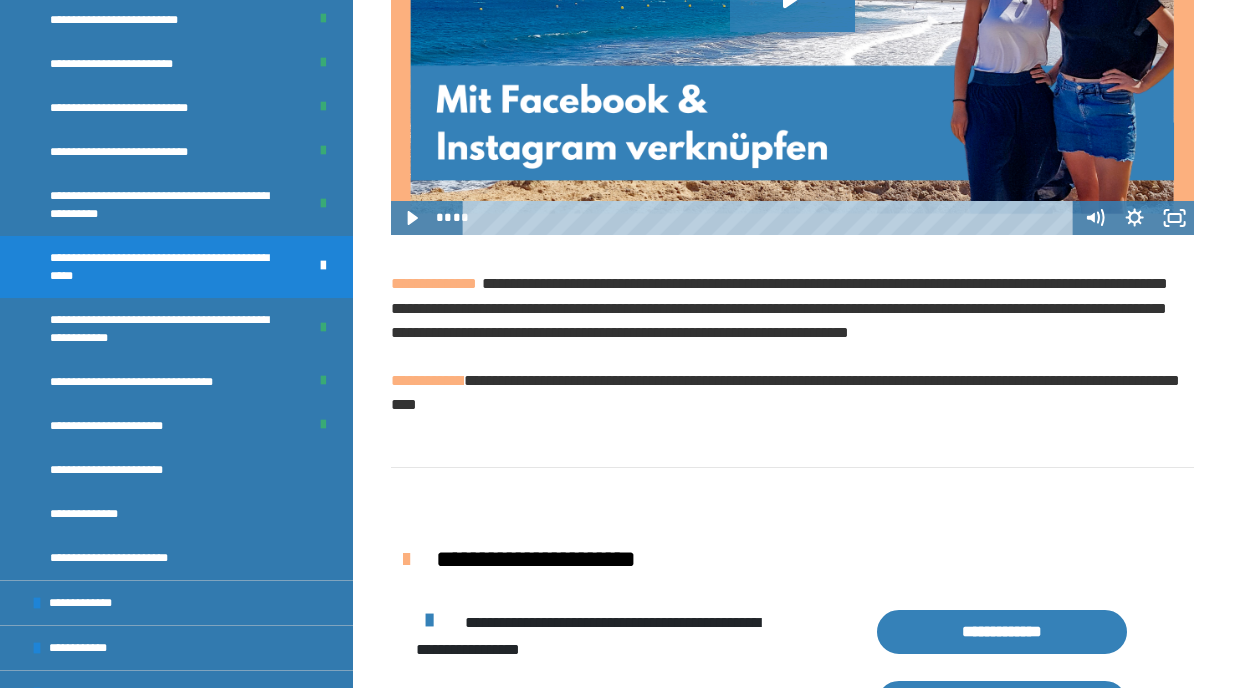 scroll, scrollTop: 2332, scrollLeft: 0, axis: vertical 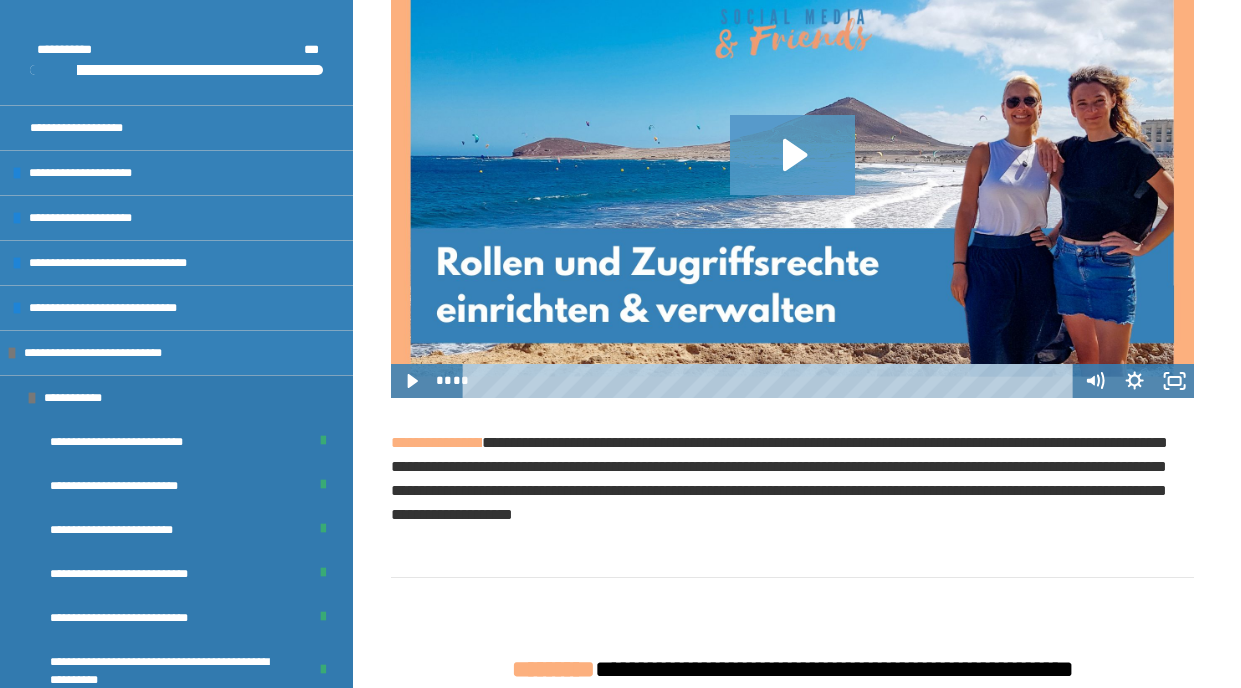 click 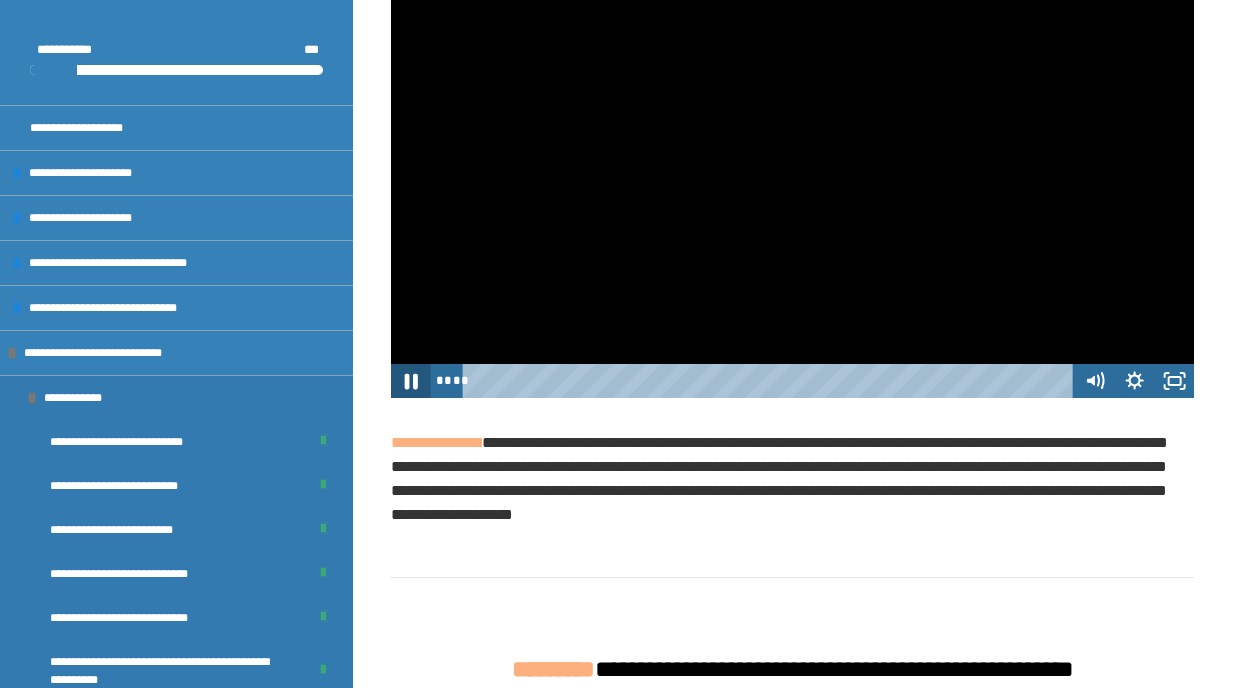 click 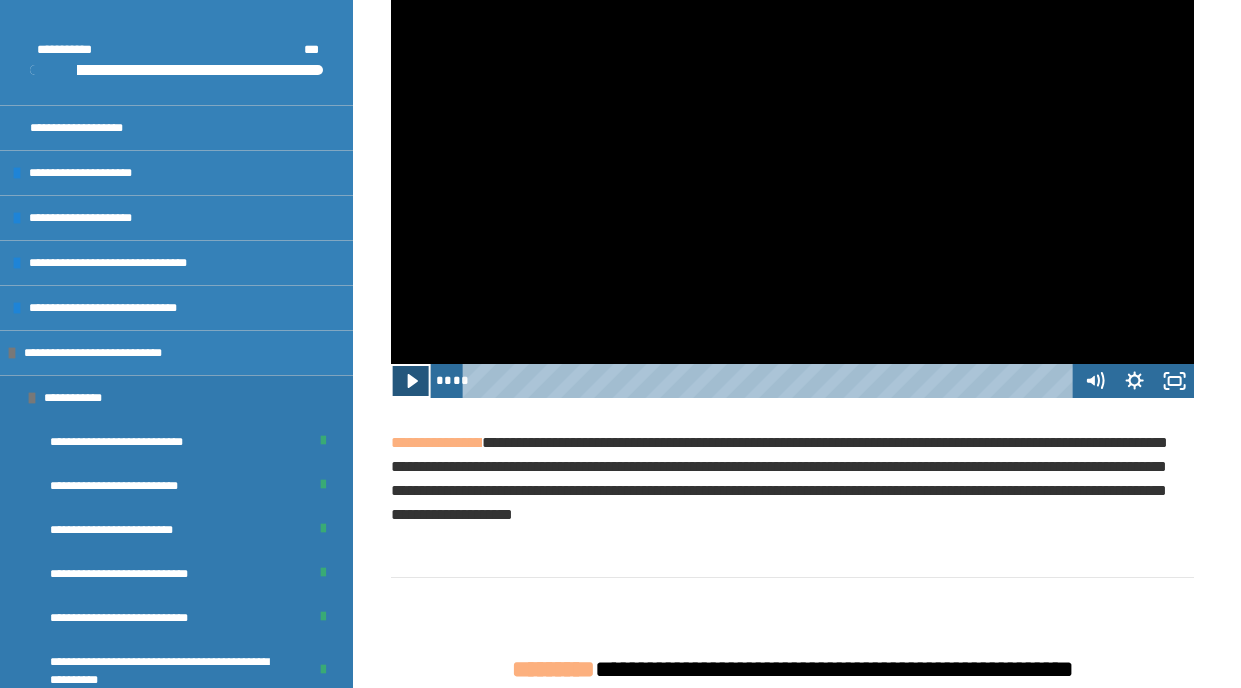 click 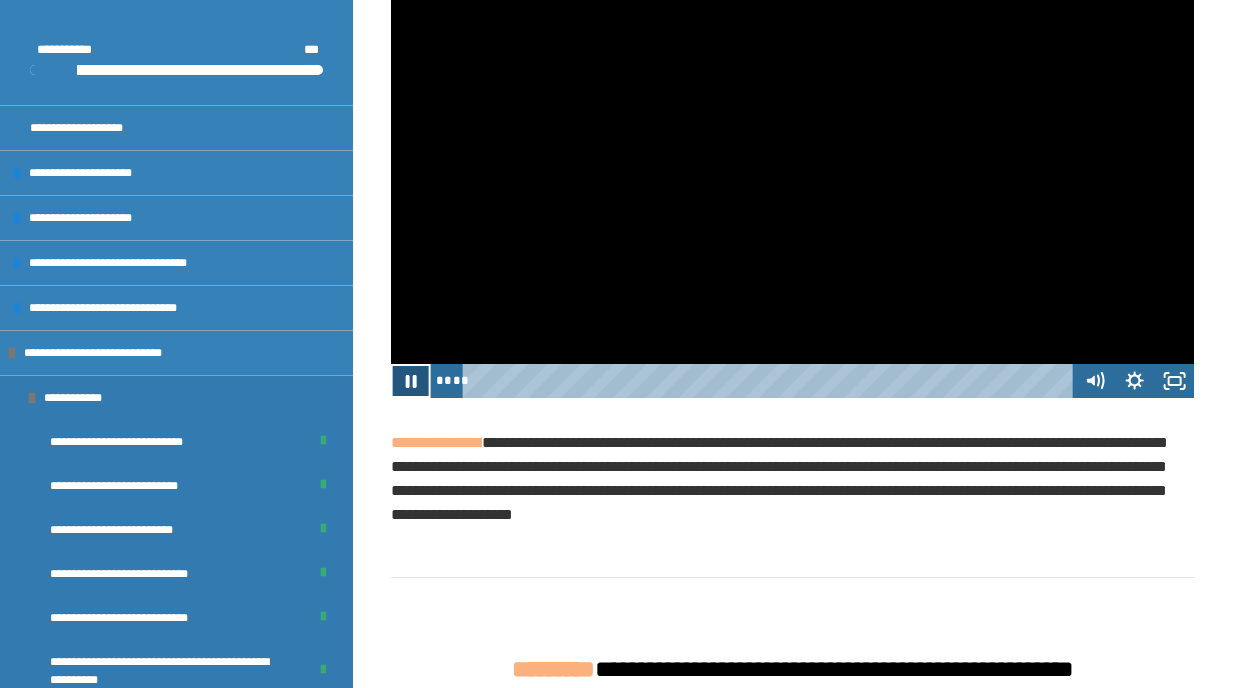 click 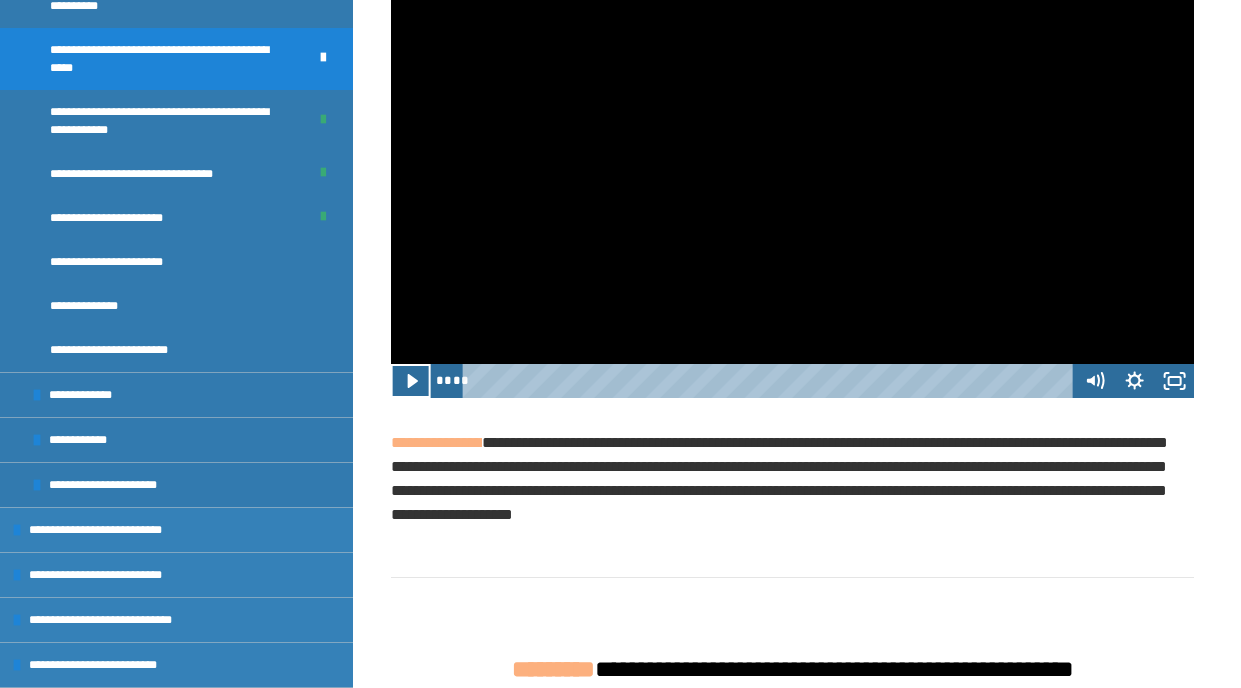 scroll, scrollTop: 684, scrollLeft: 0, axis: vertical 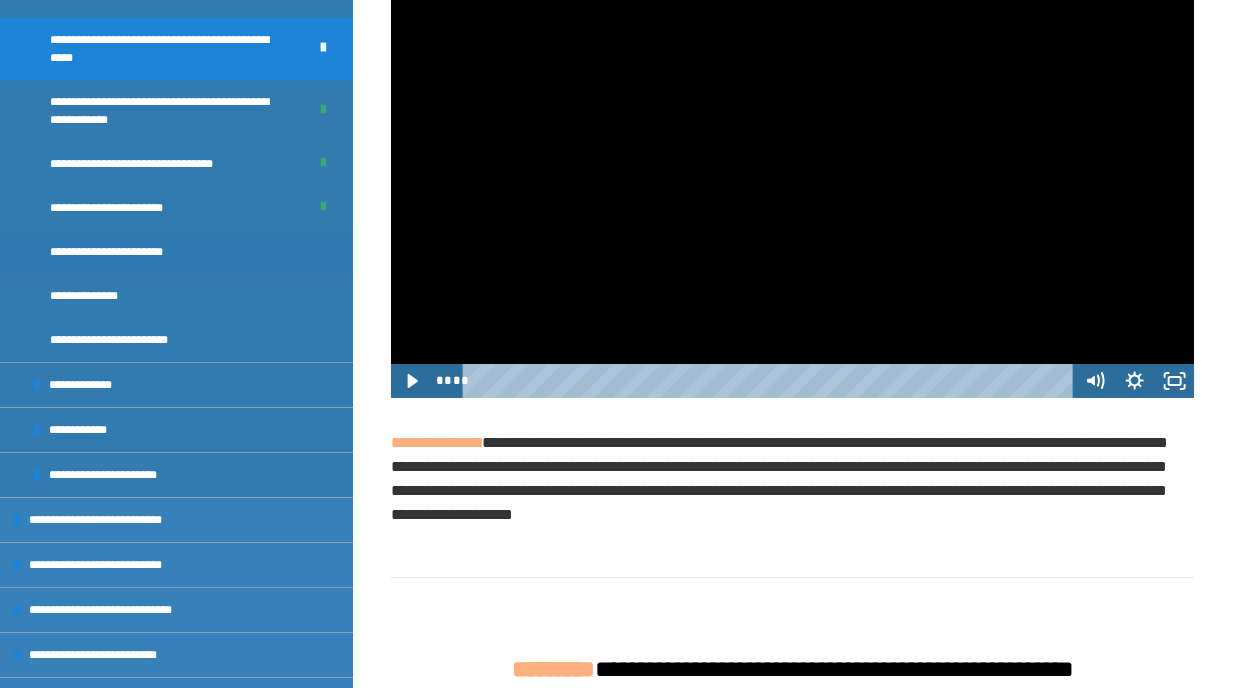 click on "**********" at bounding box center [132, 252] 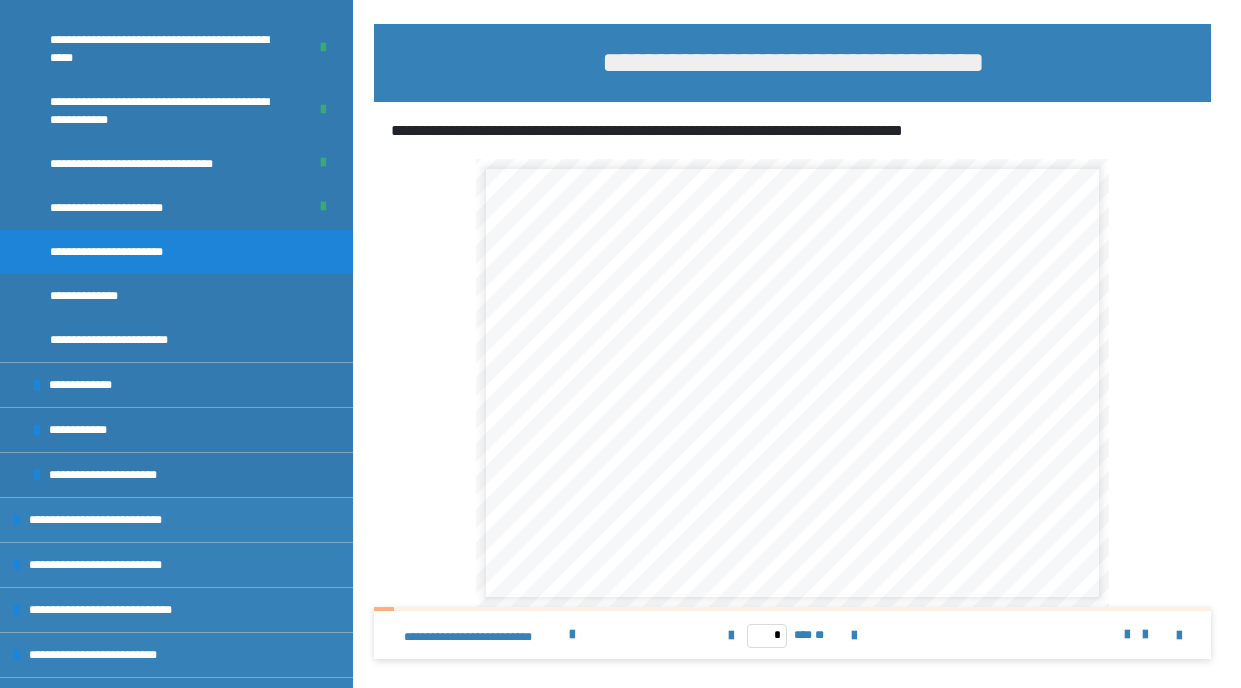scroll, scrollTop: 495, scrollLeft: 0, axis: vertical 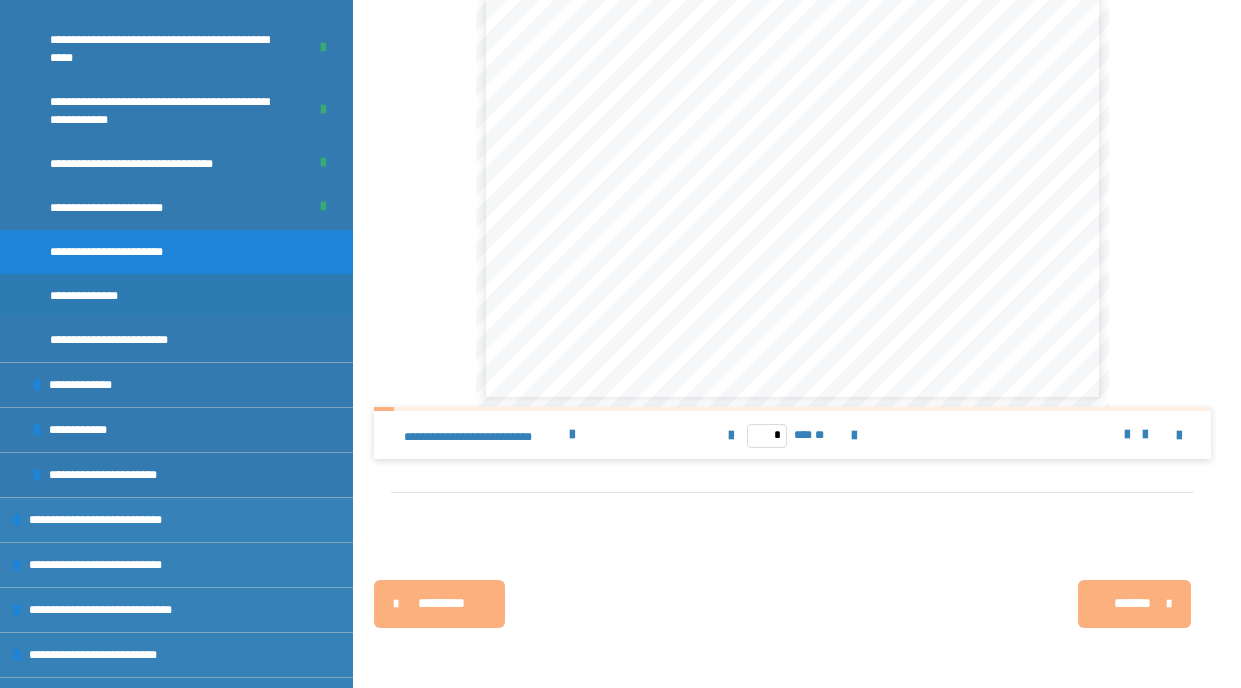 click on "**********" at bounding box center (99, 296) 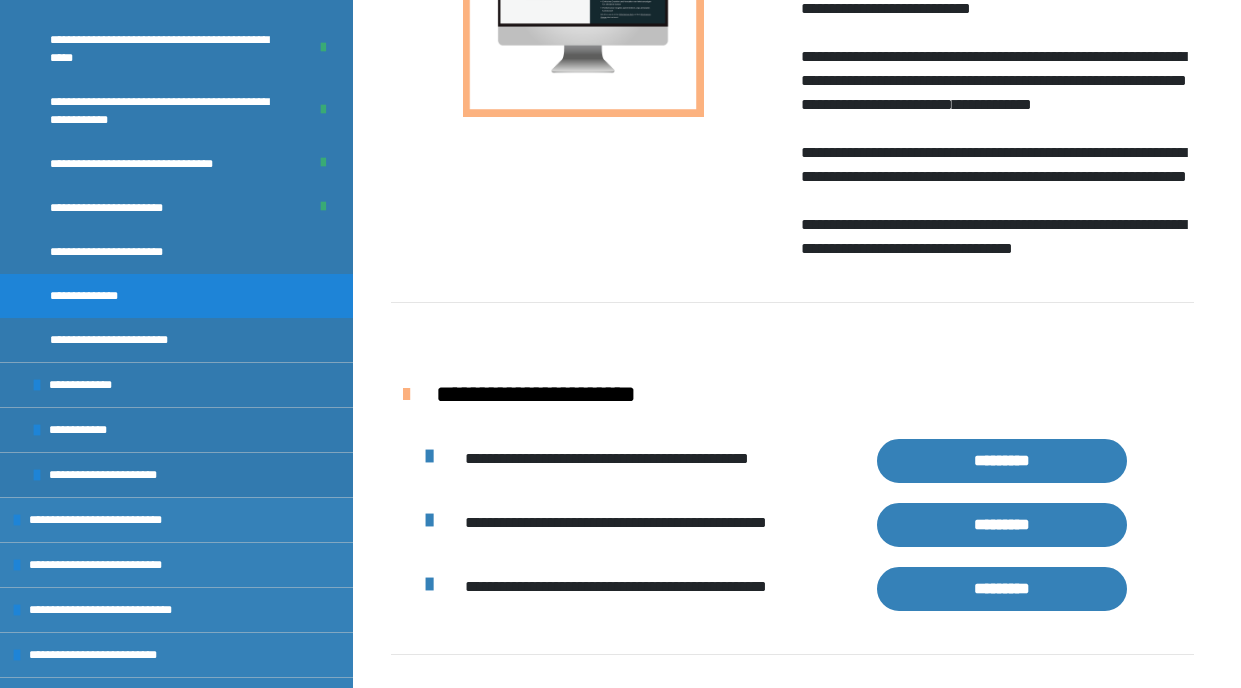 scroll, scrollTop: 1357, scrollLeft: 0, axis: vertical 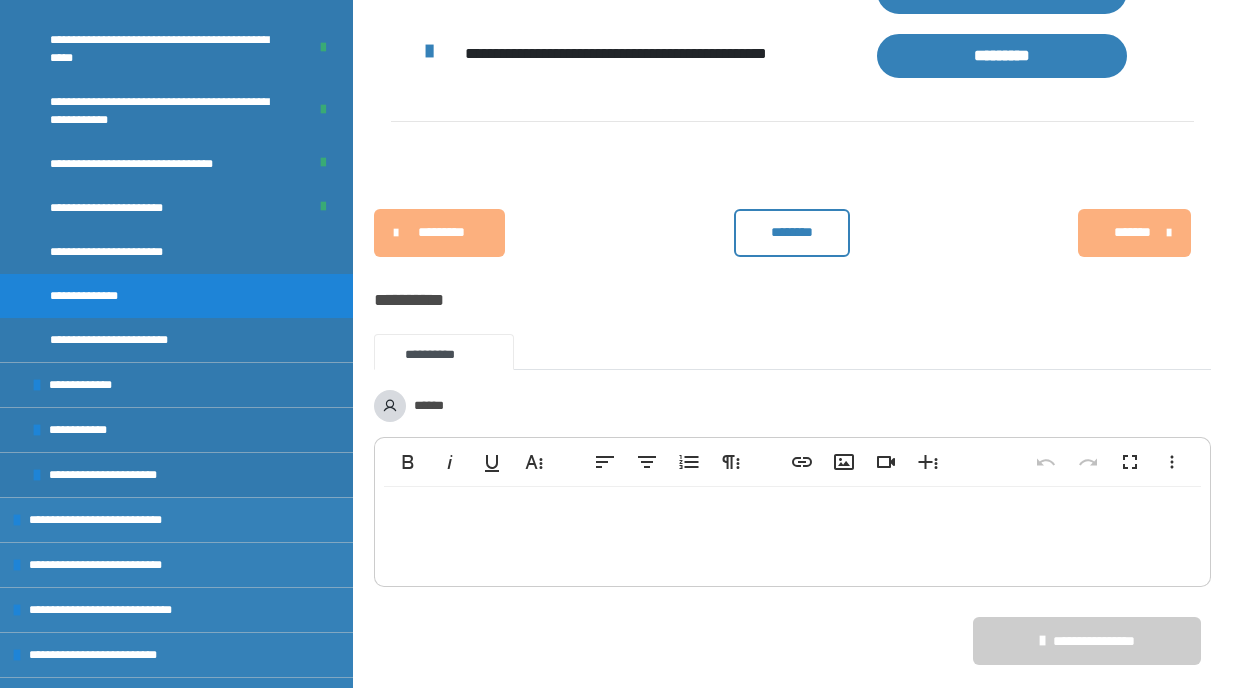 click on "*********" at bounding box center (1002, -72) 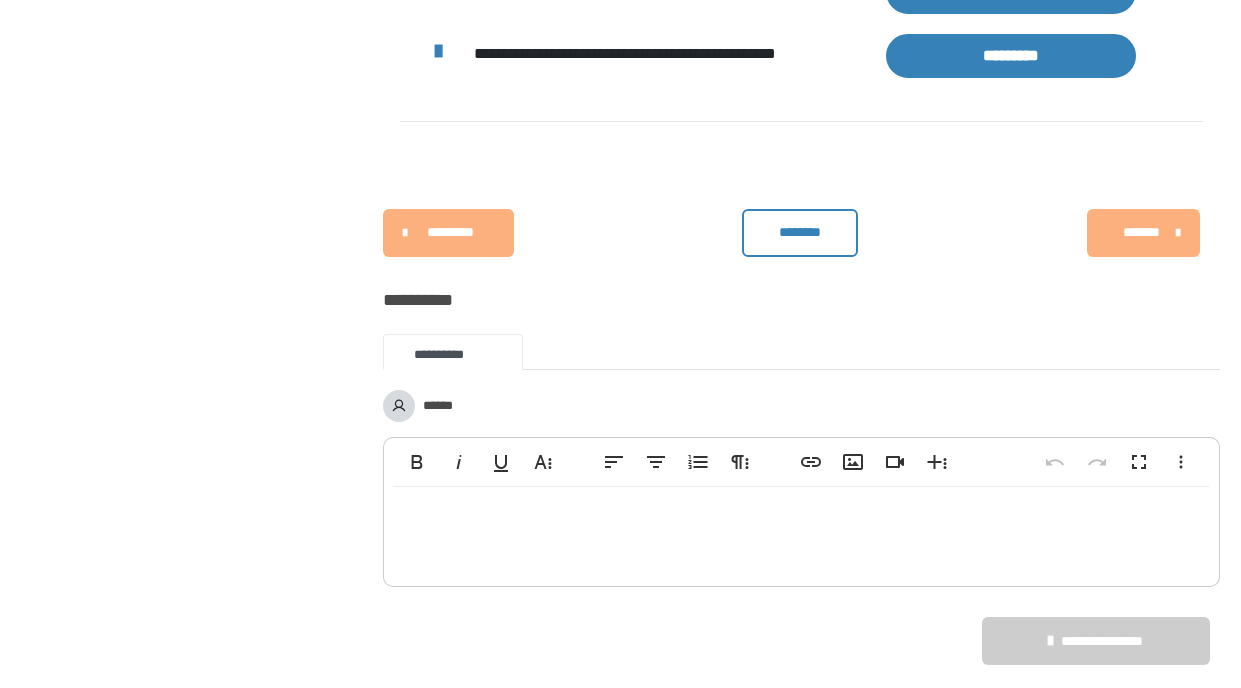 scroll, scrollTop: 0, scrollLeft: 0, axis: both 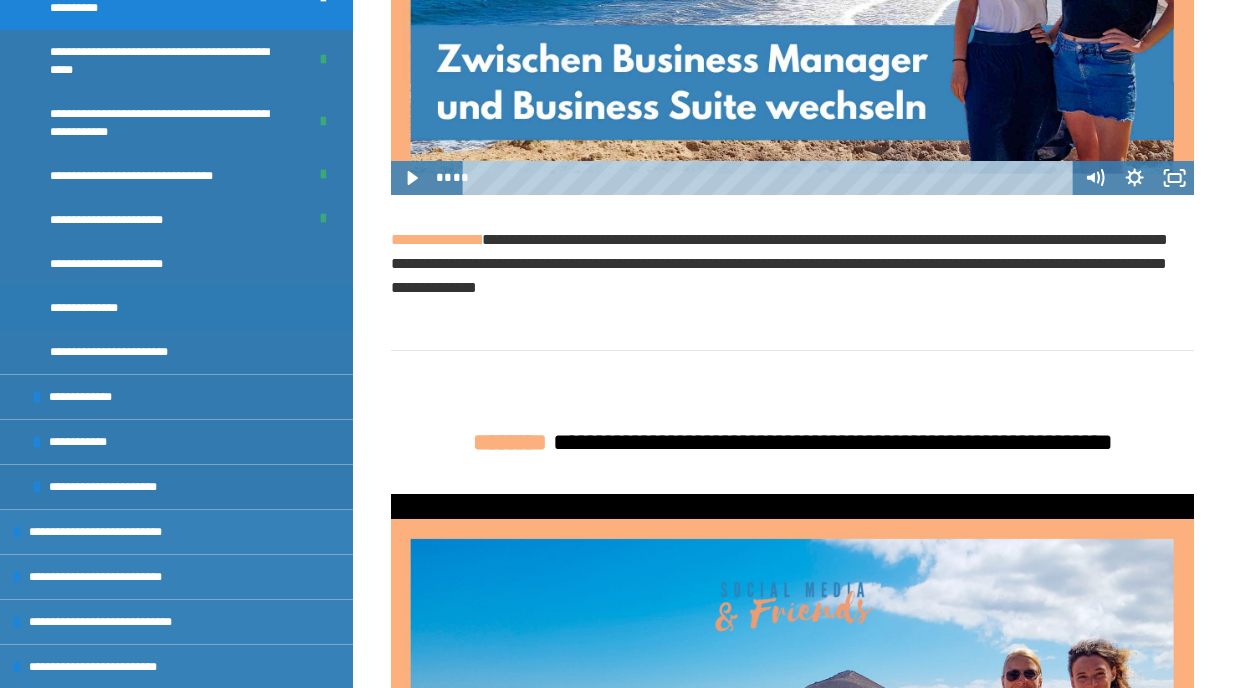 click on "**********" at bounding box center [99, 308] 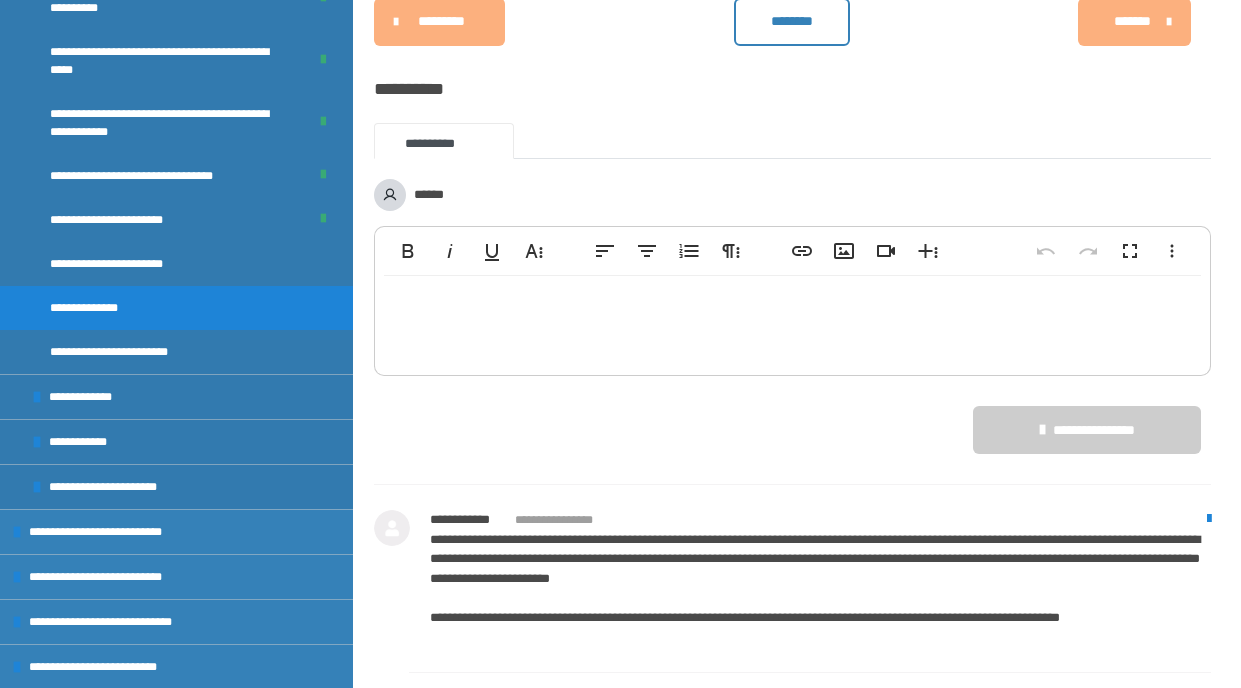 scroll, scrollTop: 2136, scrollLeft: 0, axis: vertical 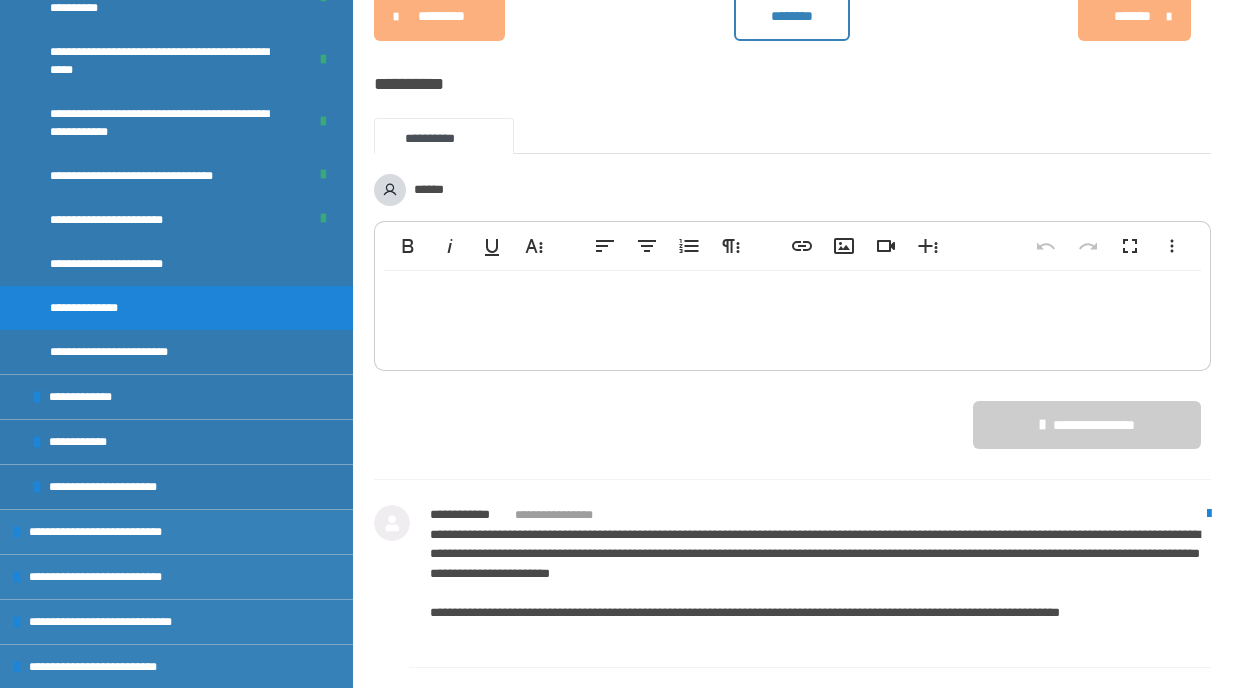 click on "********" at bounding box center (792, 16) 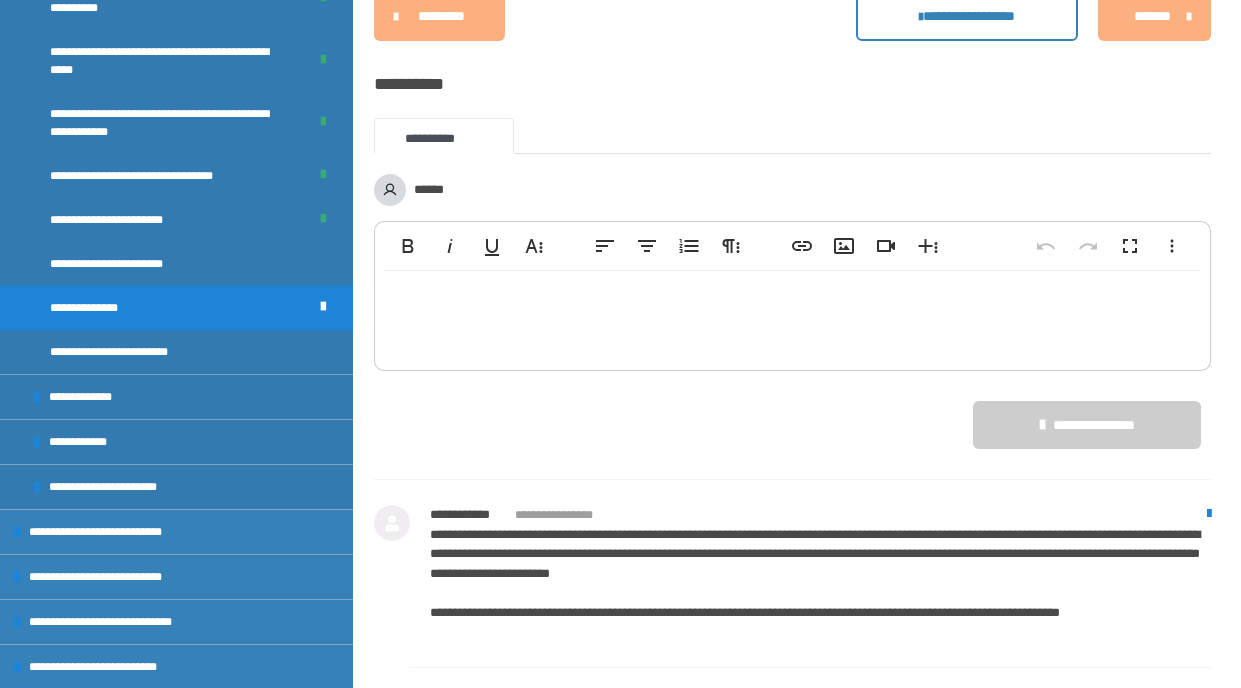 click at bounding box center (792, 316) 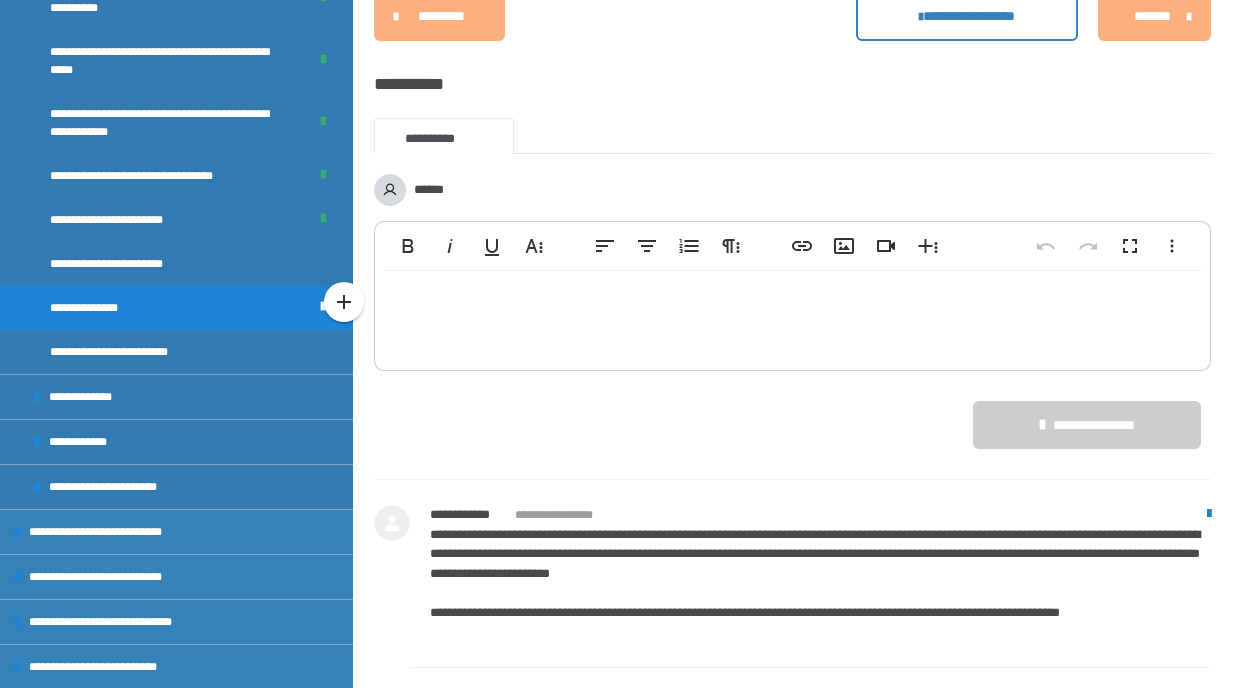 type 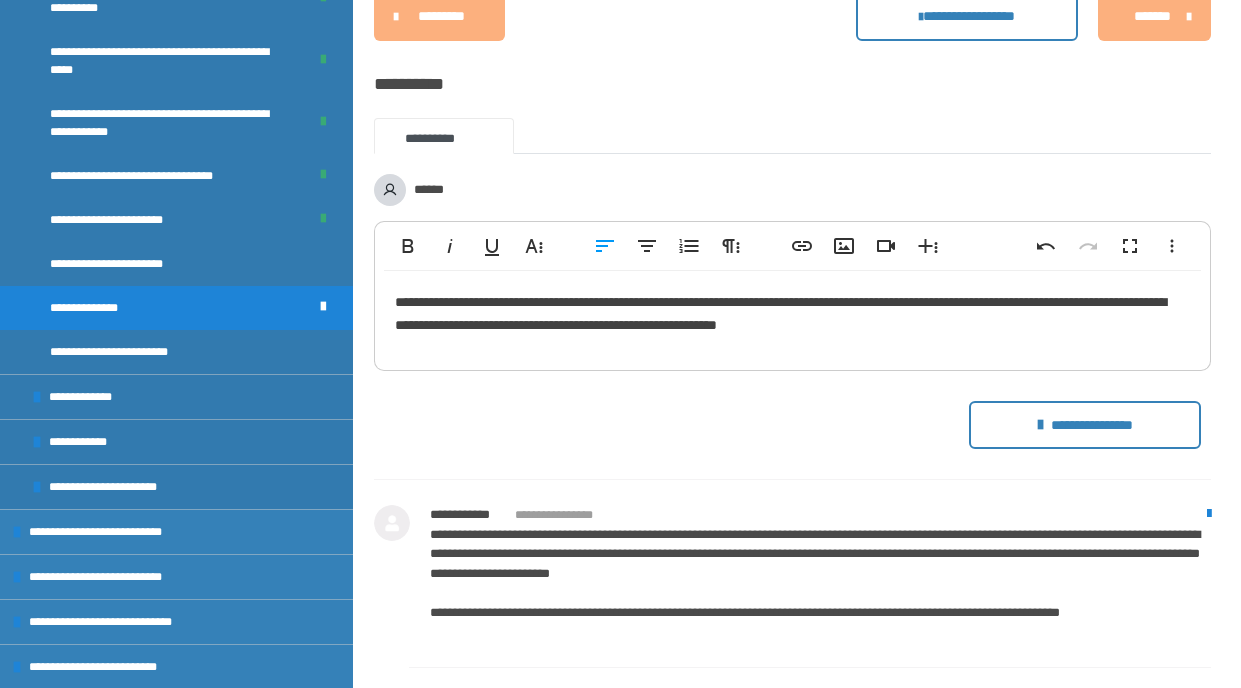 click on "**********" at bounding box center (792, 316) 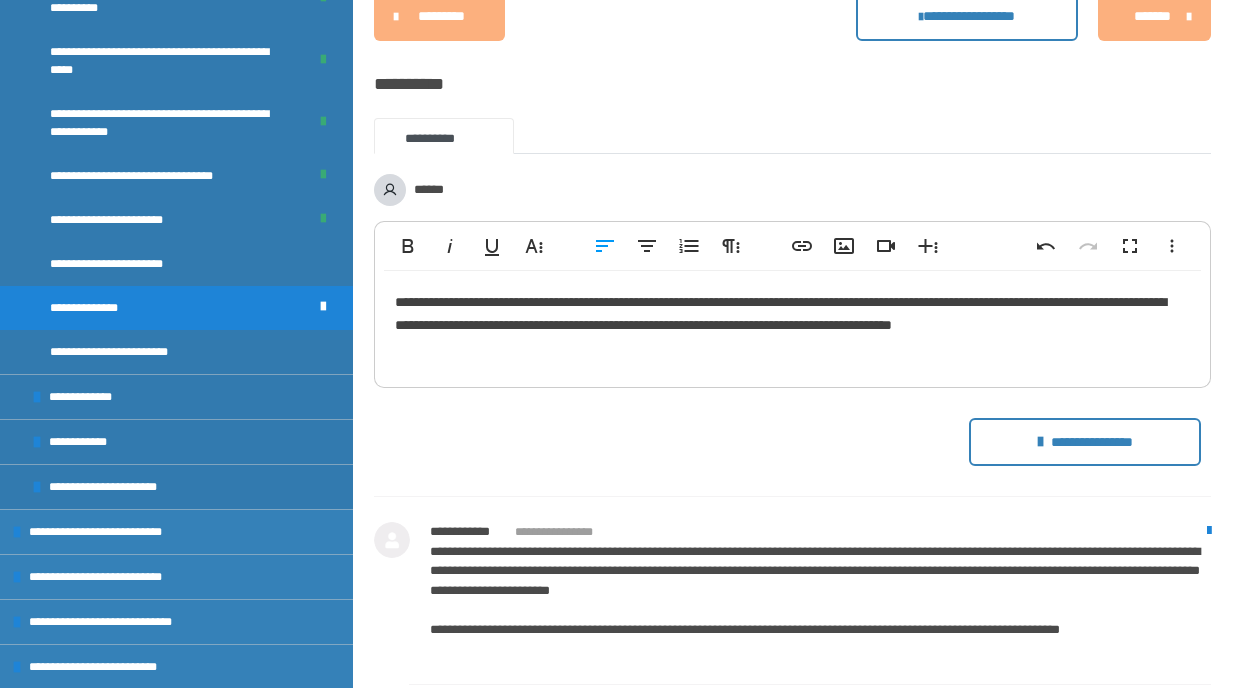 click on "**********" at bounding box center [792, 324] 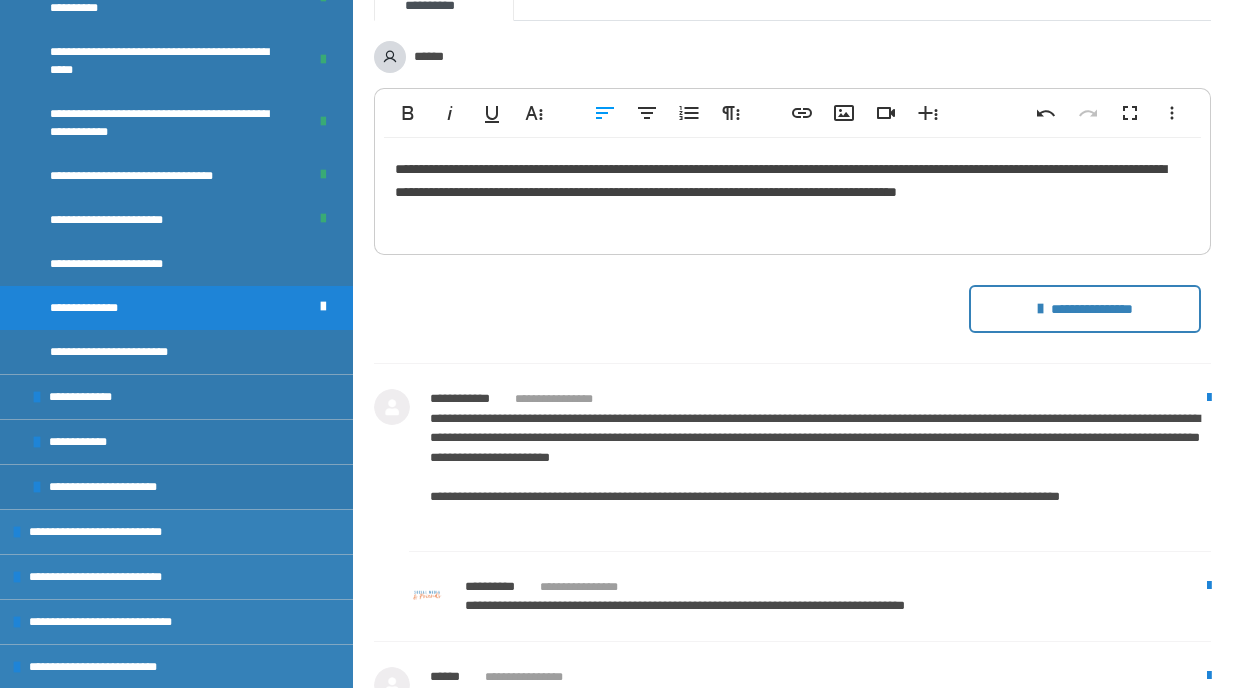 scroll, scrollTop: 2274, scrollLeft: 0, axis: vertical 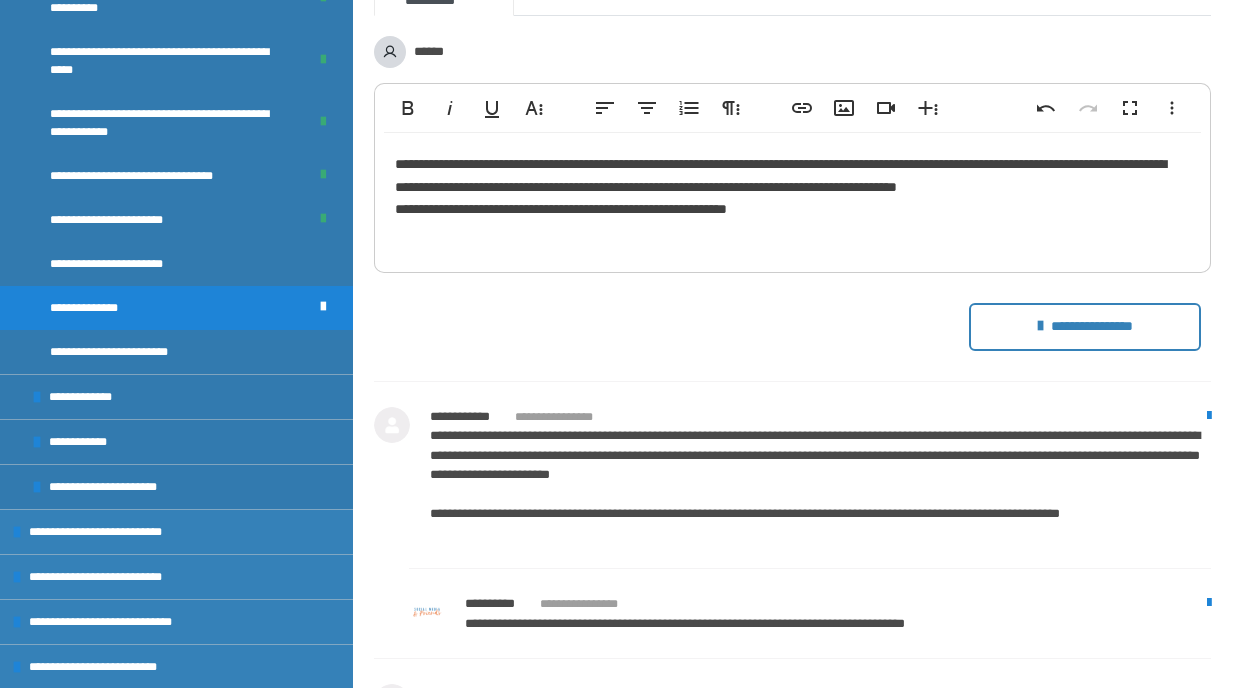 click on "**********" at bounding box center [1085, 327] 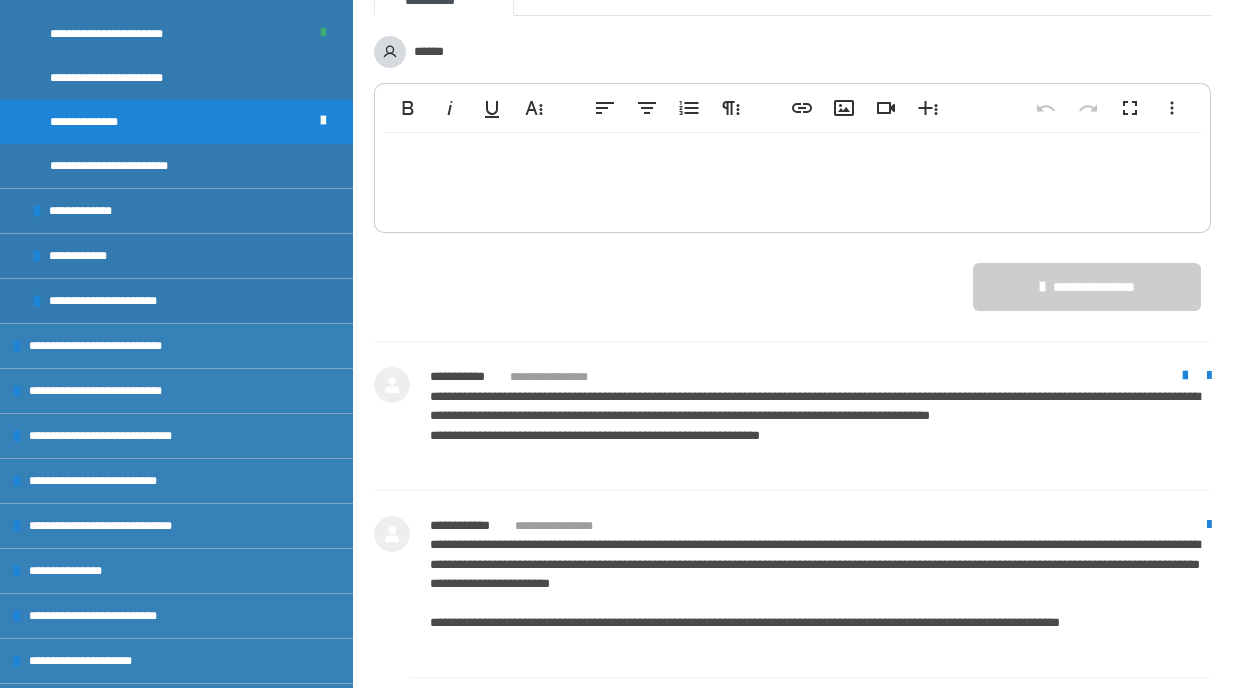 scroll, scrollTop: 861, scrollLeft: 0, axis: vertical 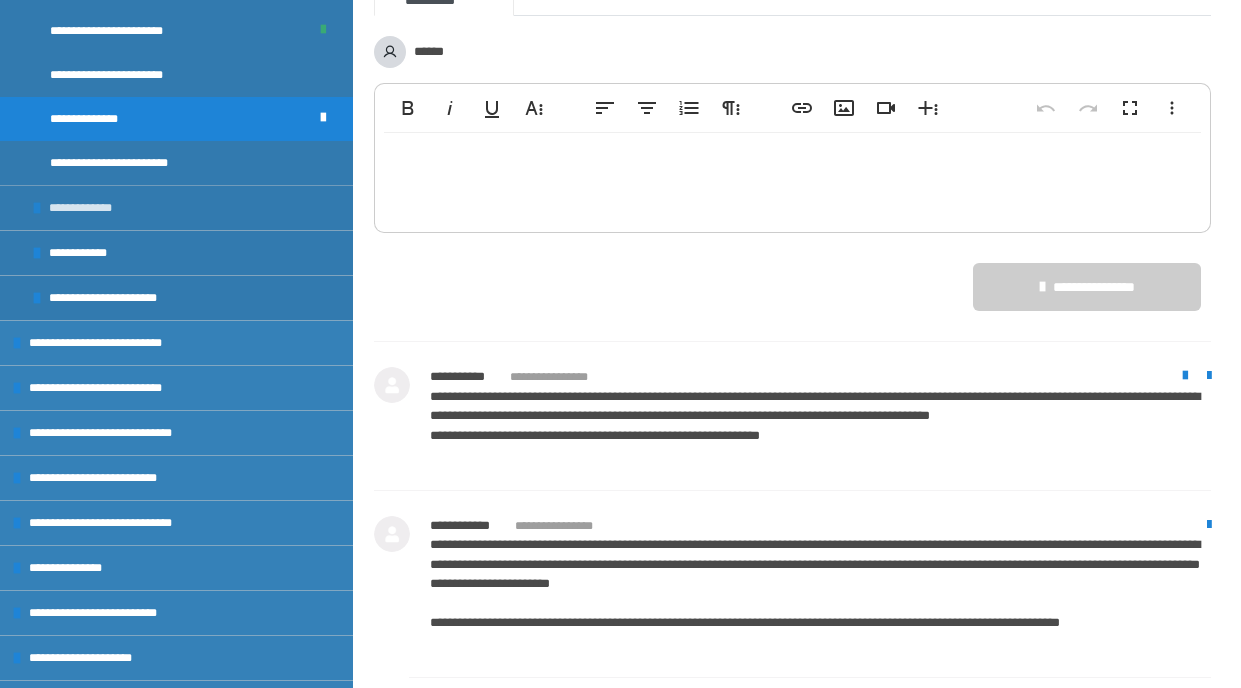 click on "**********" at bounding box center (89, 208) 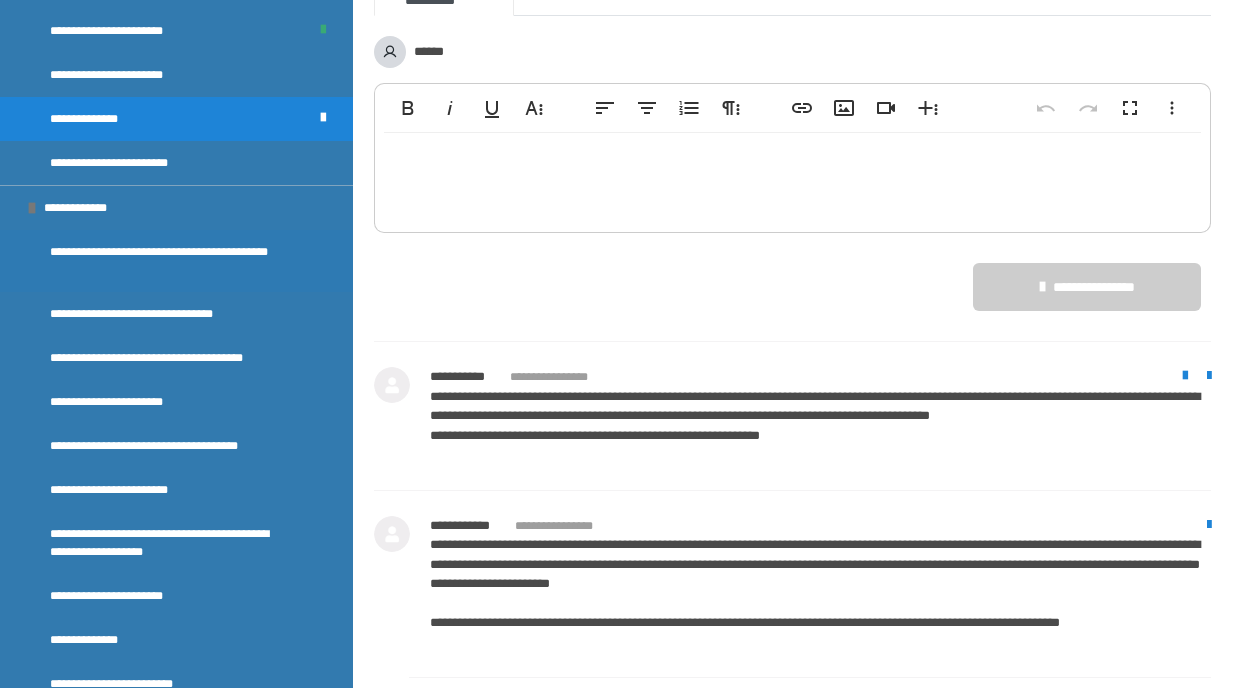 click on "**********" at bounding box center [171, 261] 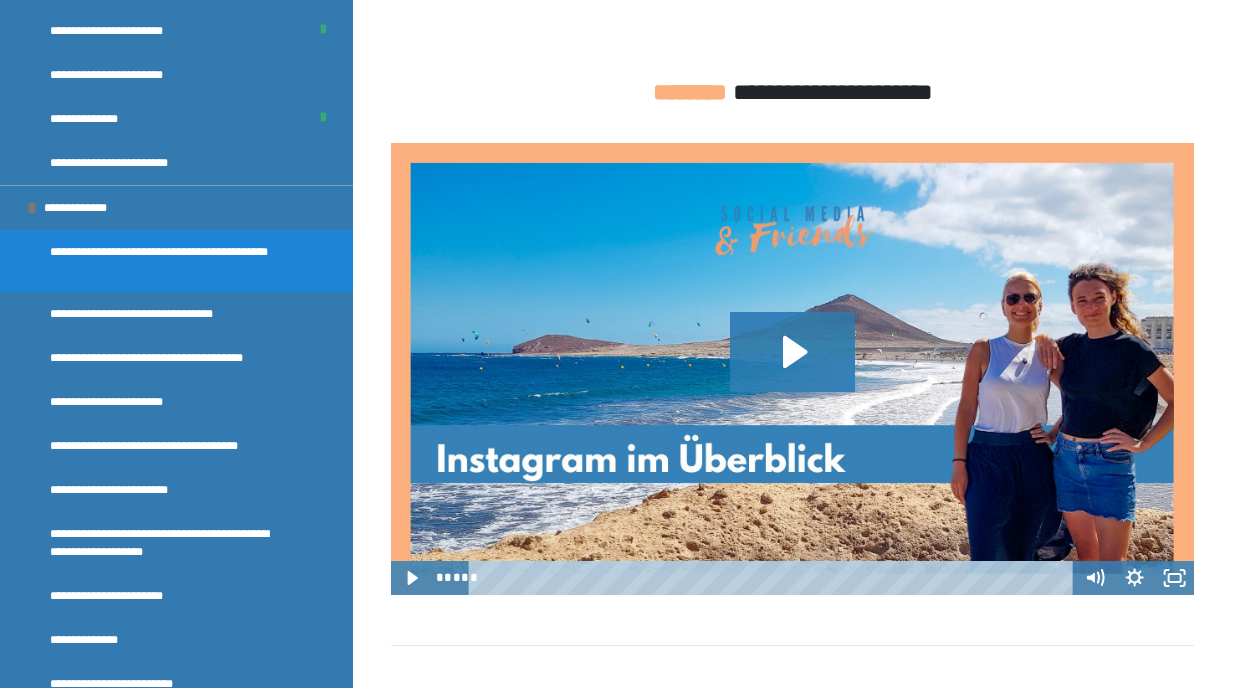 scroll, scrollTop: 1023, scrollLeft: 0, axis: vertical 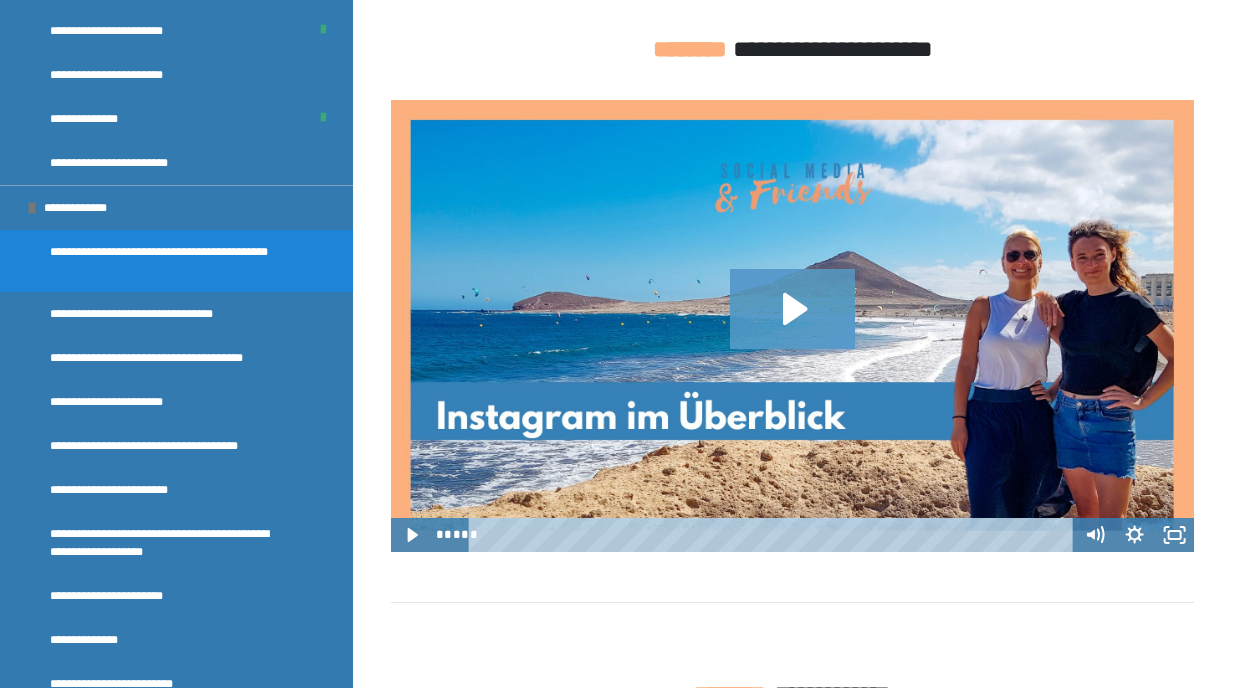 click 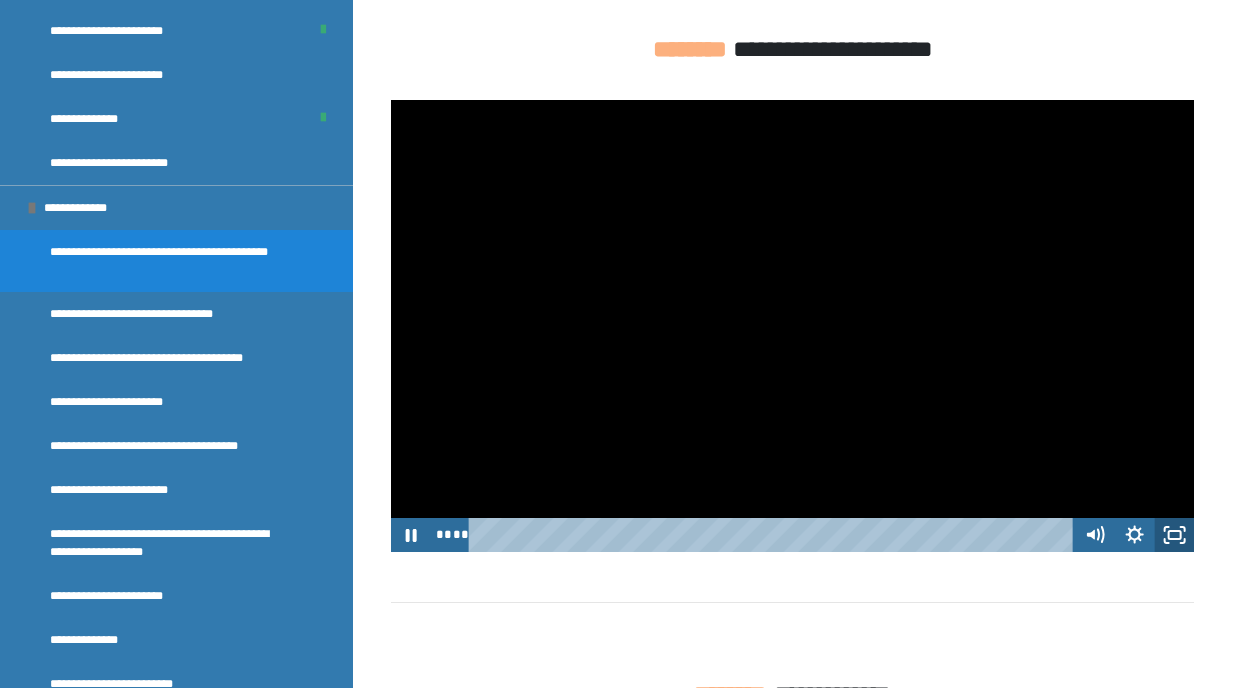 click 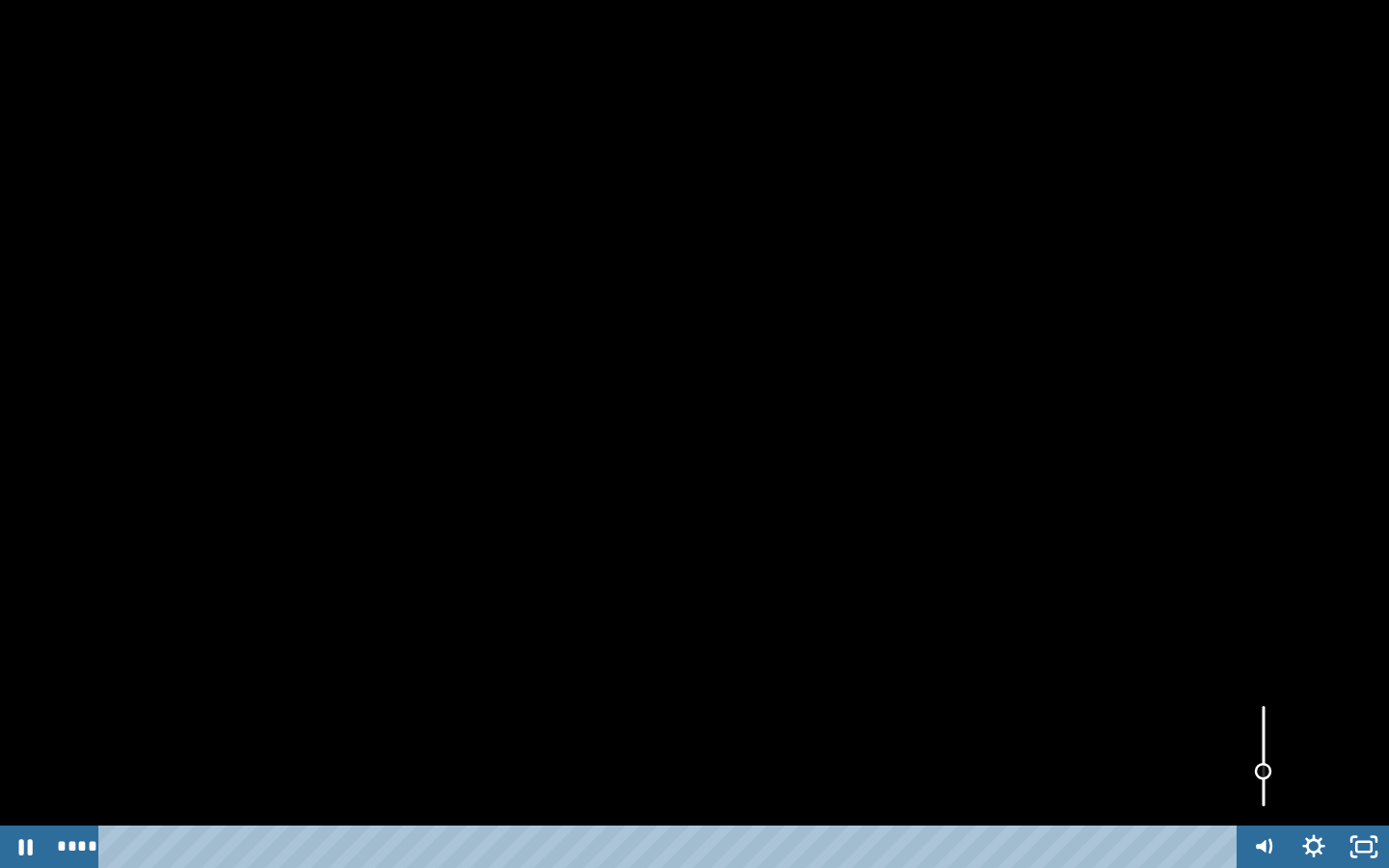 drag, startPoint x: 1266, startPoint y: 741, endPoint x: 1266, endPoint y: 774, distance: 33 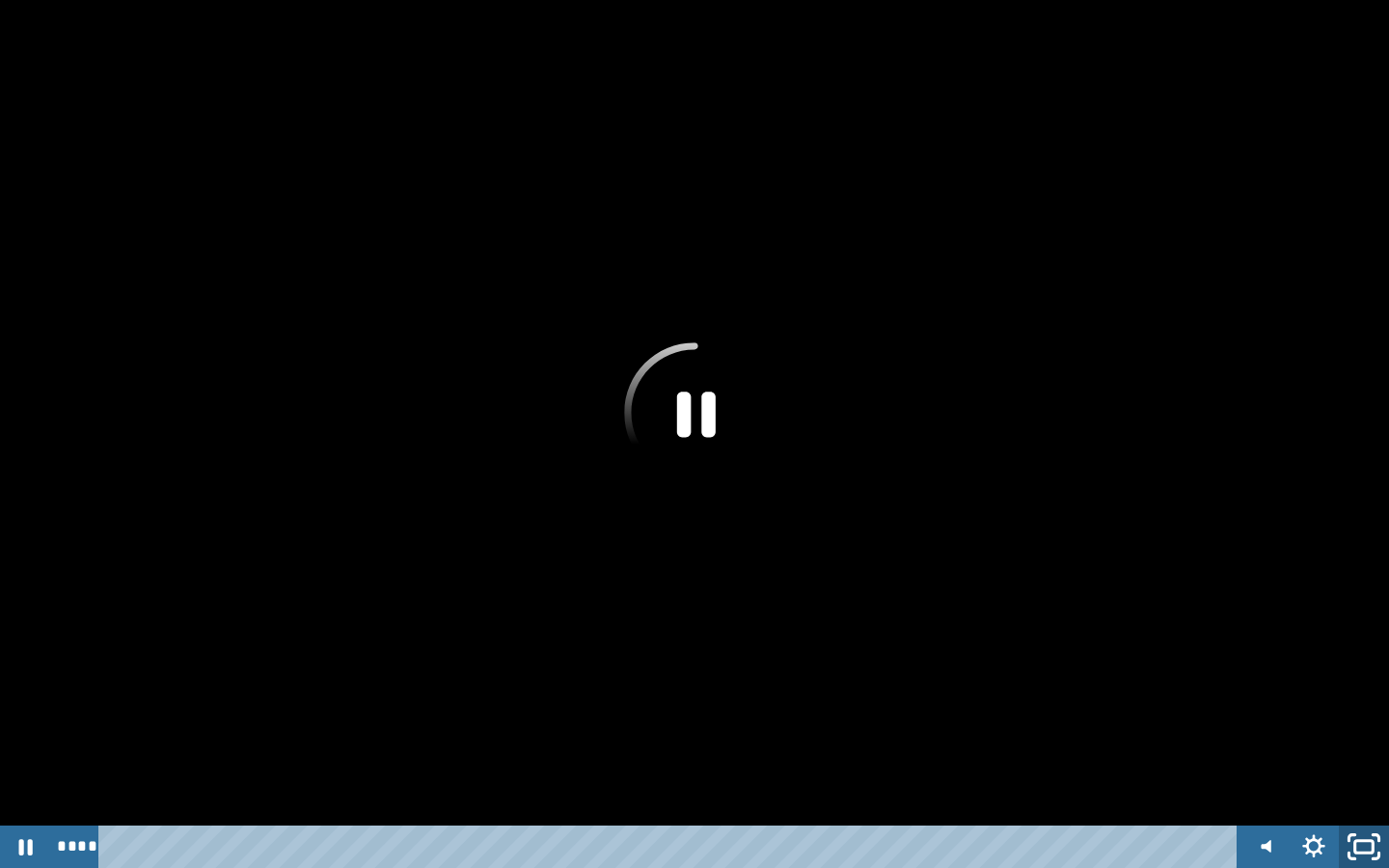 click 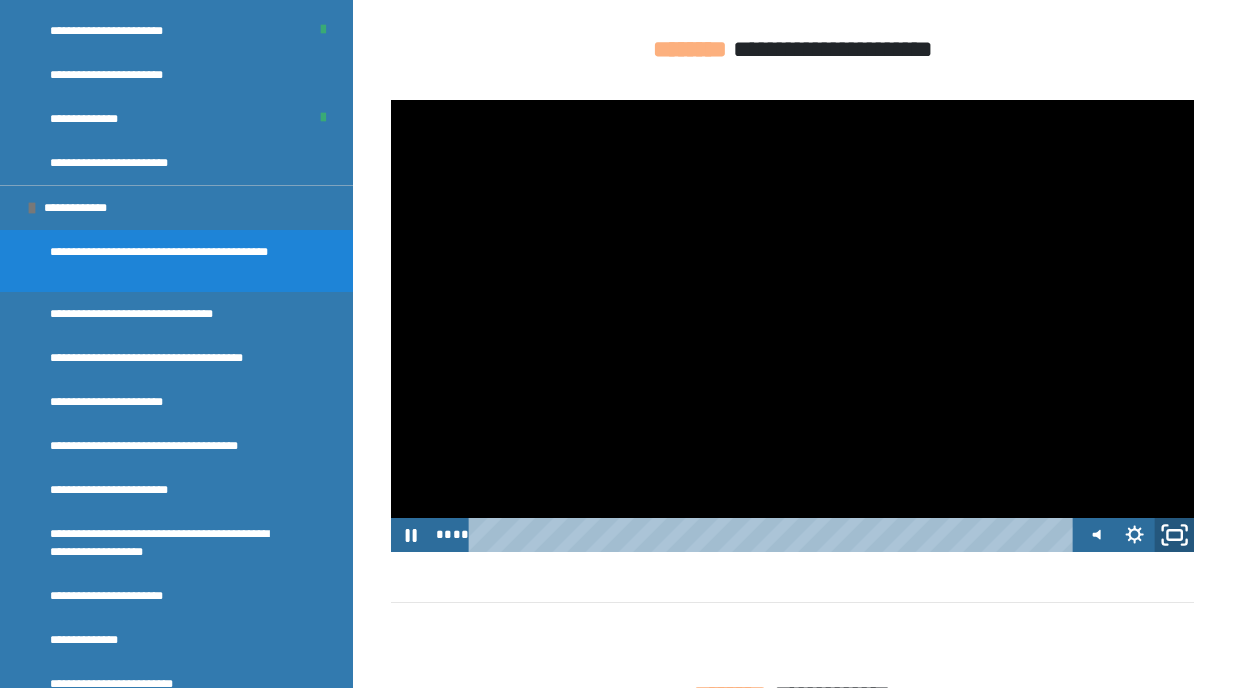 click 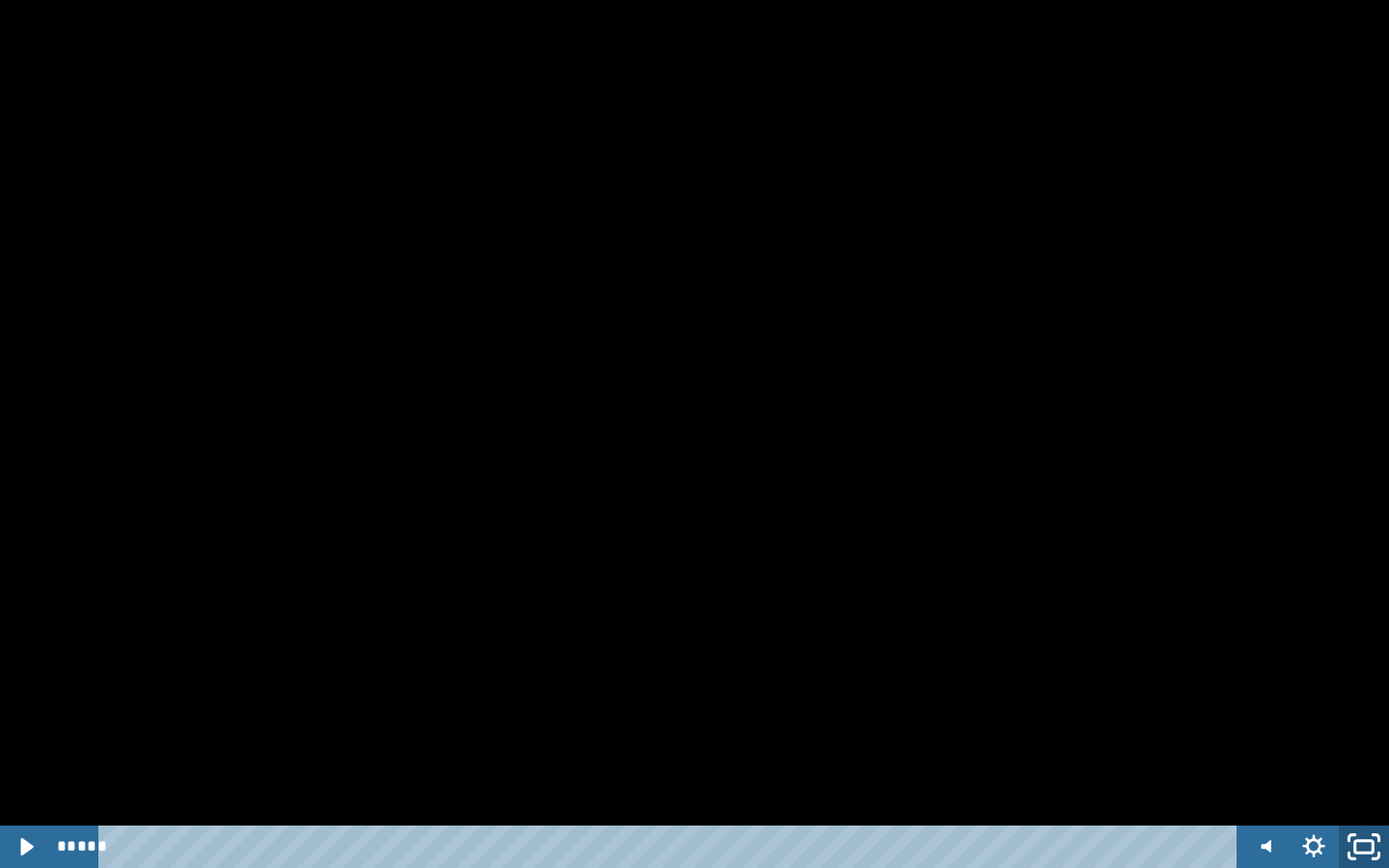 click 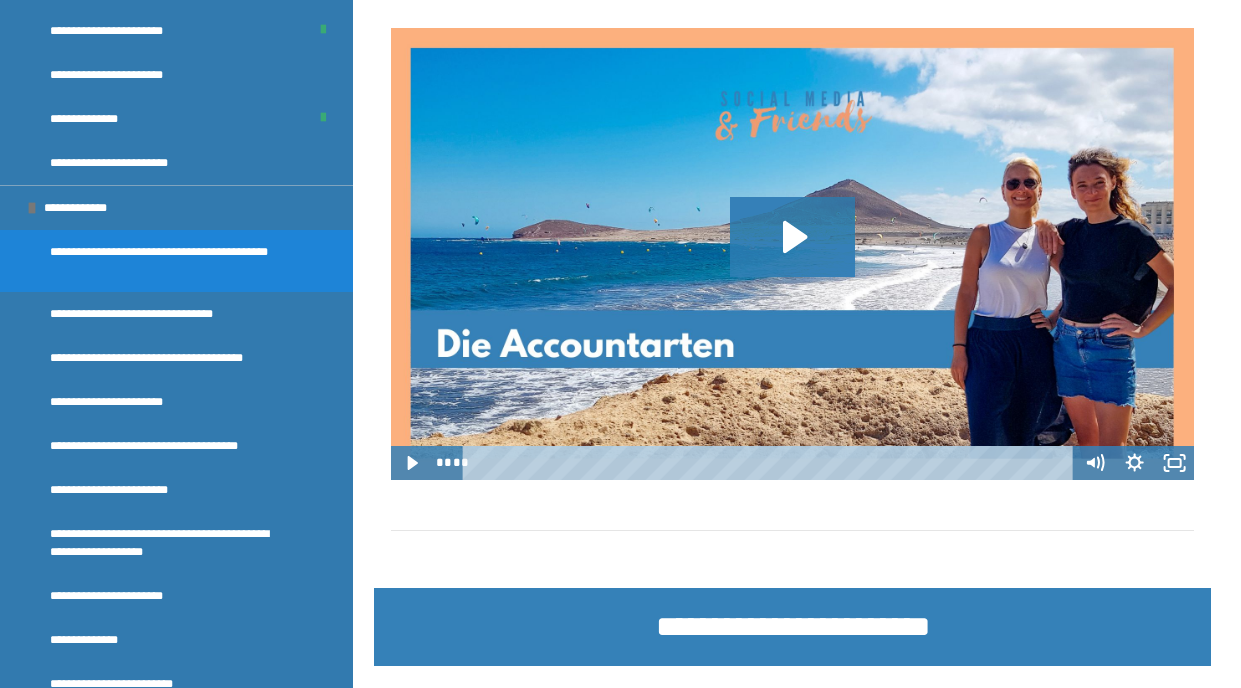 scroll, scrollTop: 1749, scrollLeft: 0, axis: vertical 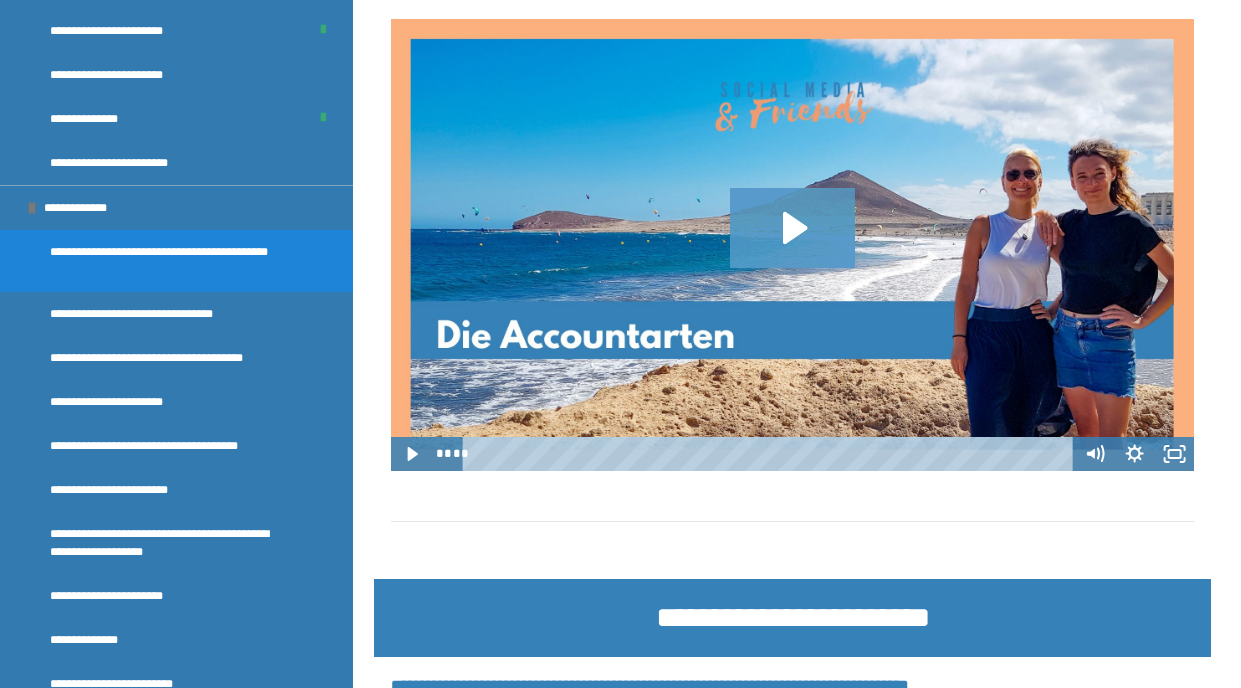 click 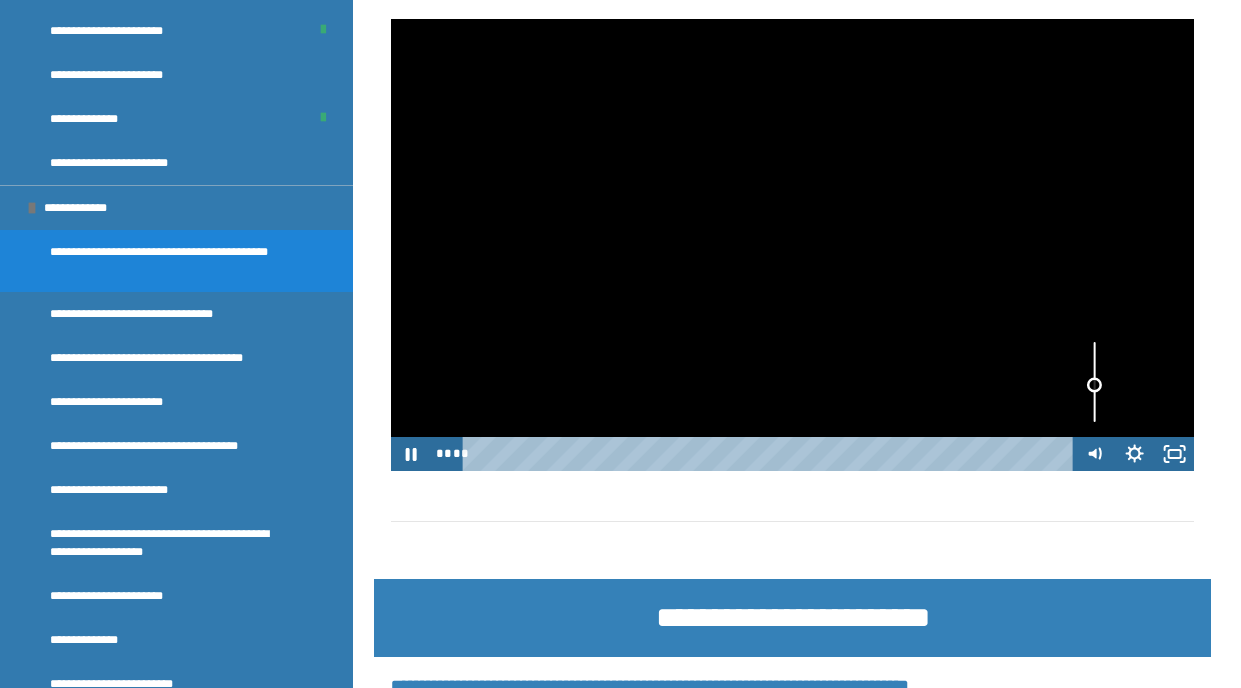 drag, startPoint x: 1097, startPoint y: 372, endPoint x: 1101, endPoint y: 385, distance: 13.601471 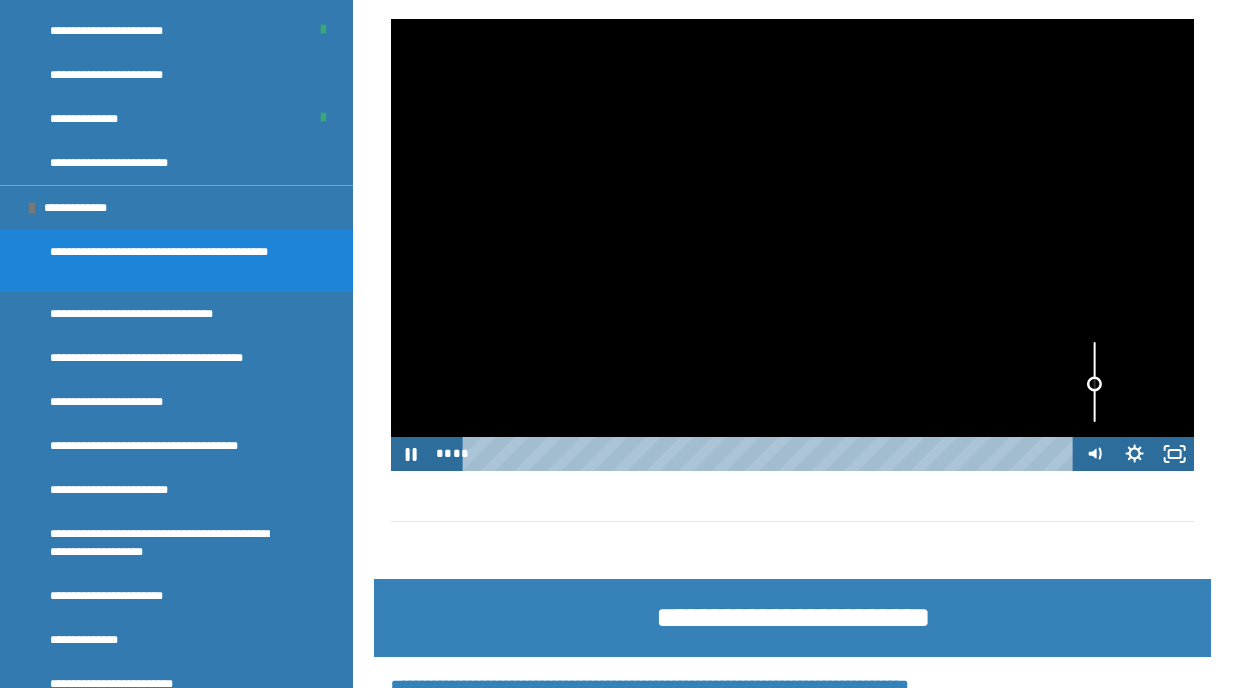 click at bounding box center (1094, 384) 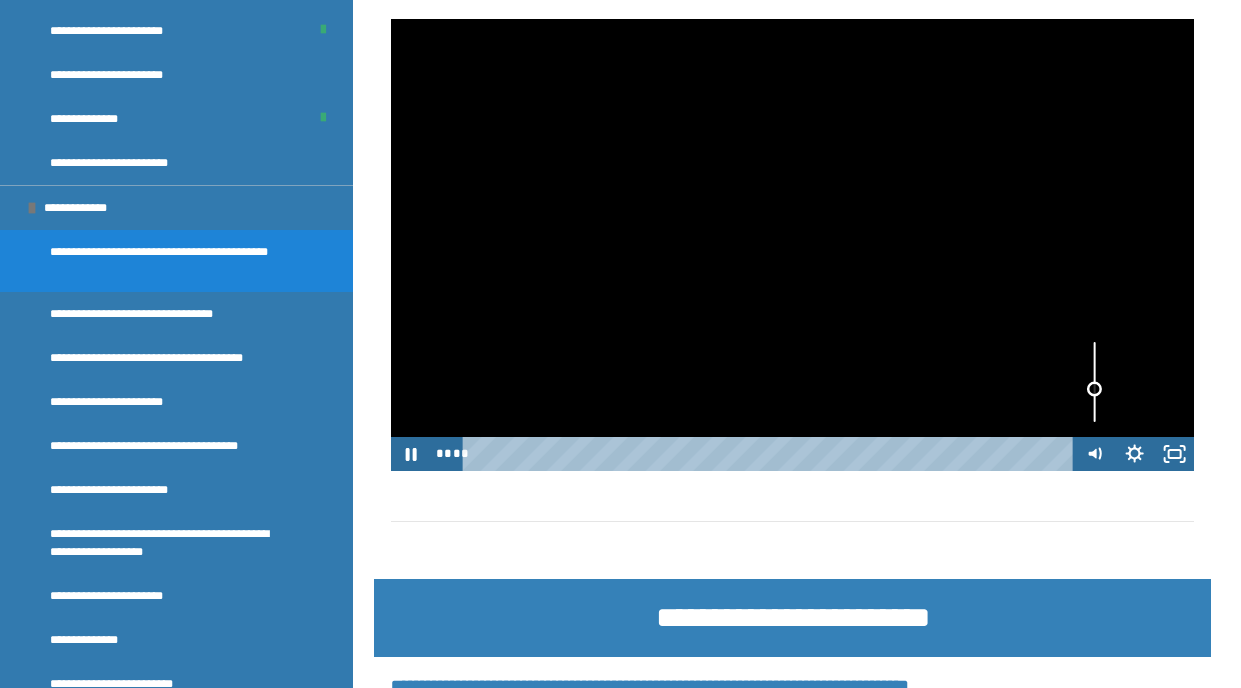 click at bounding box center [1094, 389] 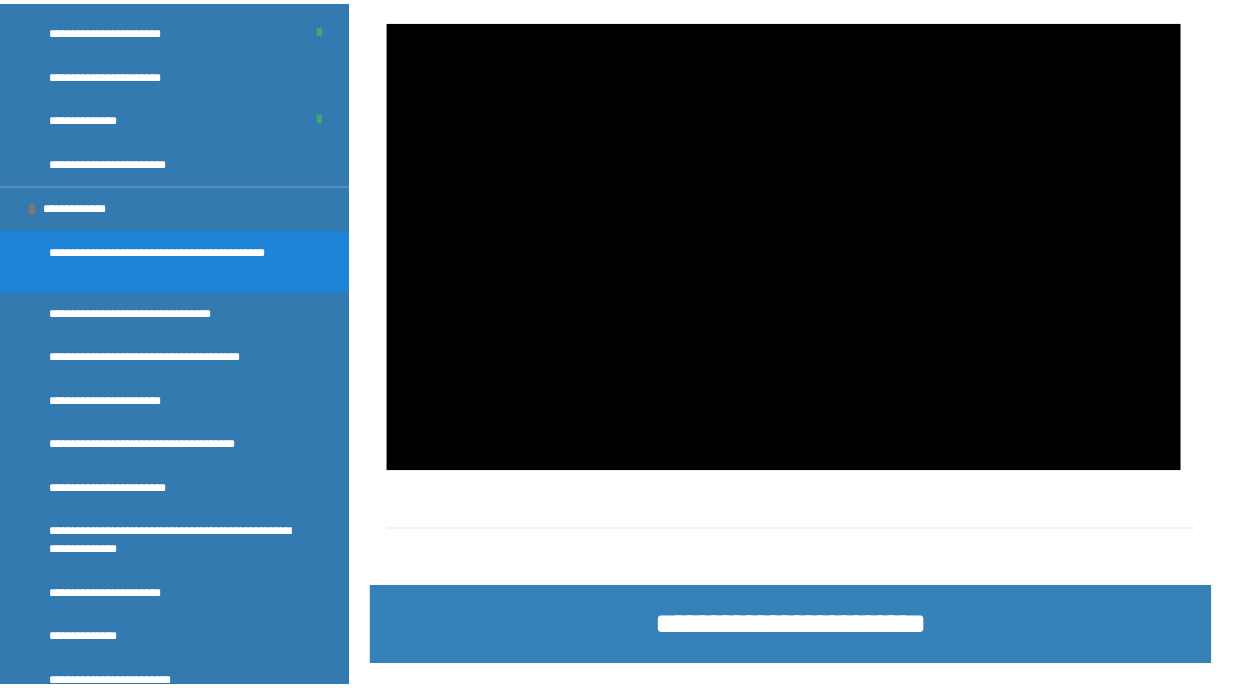 scroll, scrollTop: 1749, scrollLeft: 0, axis: vertical 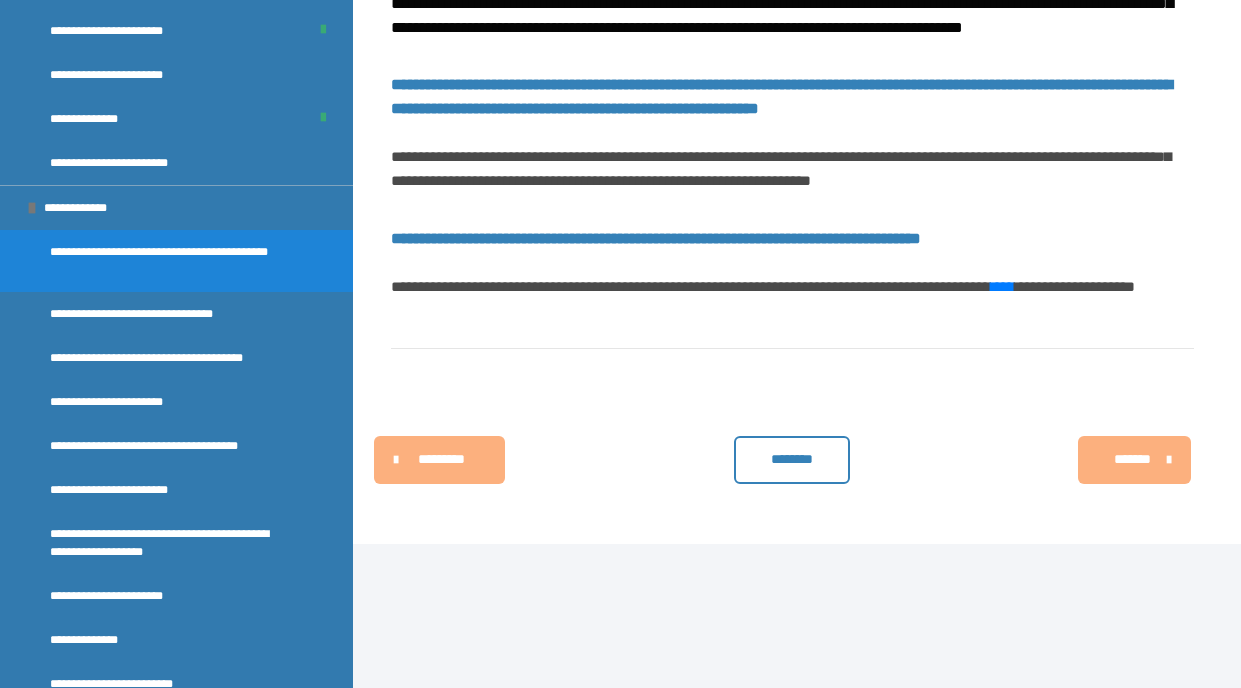 click on "**********" at bounding box center (1075, 286) 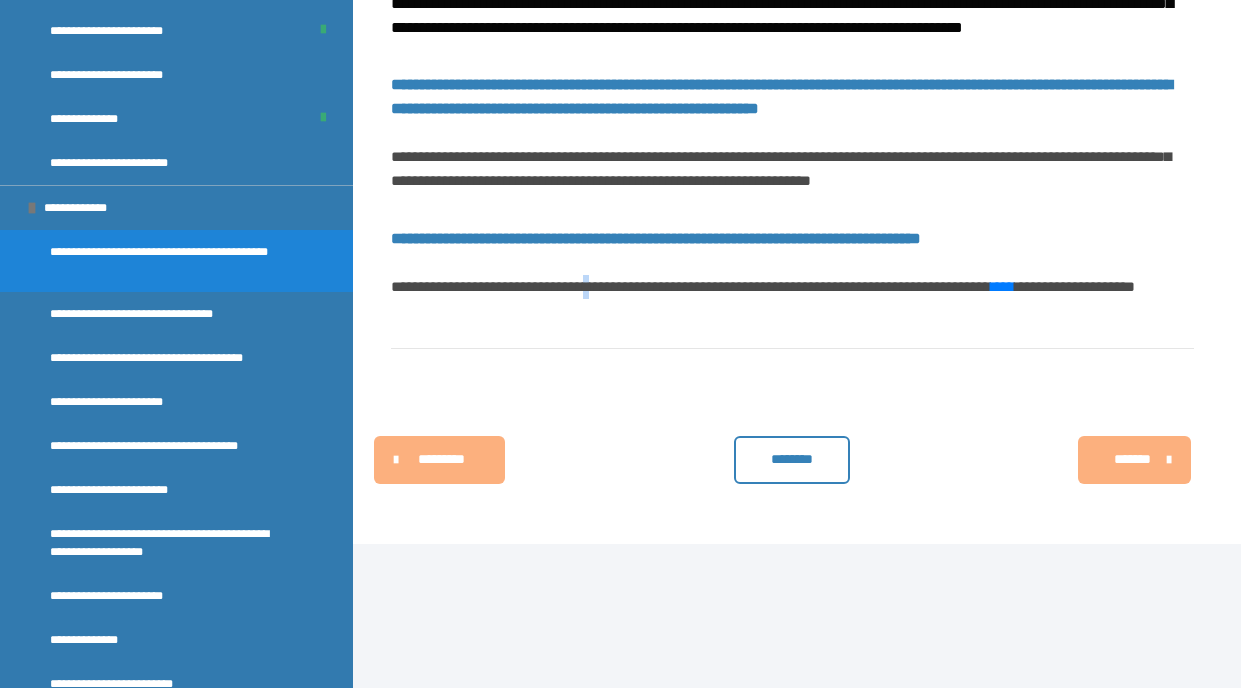 click on "**********" at bounding box center (691, 286) 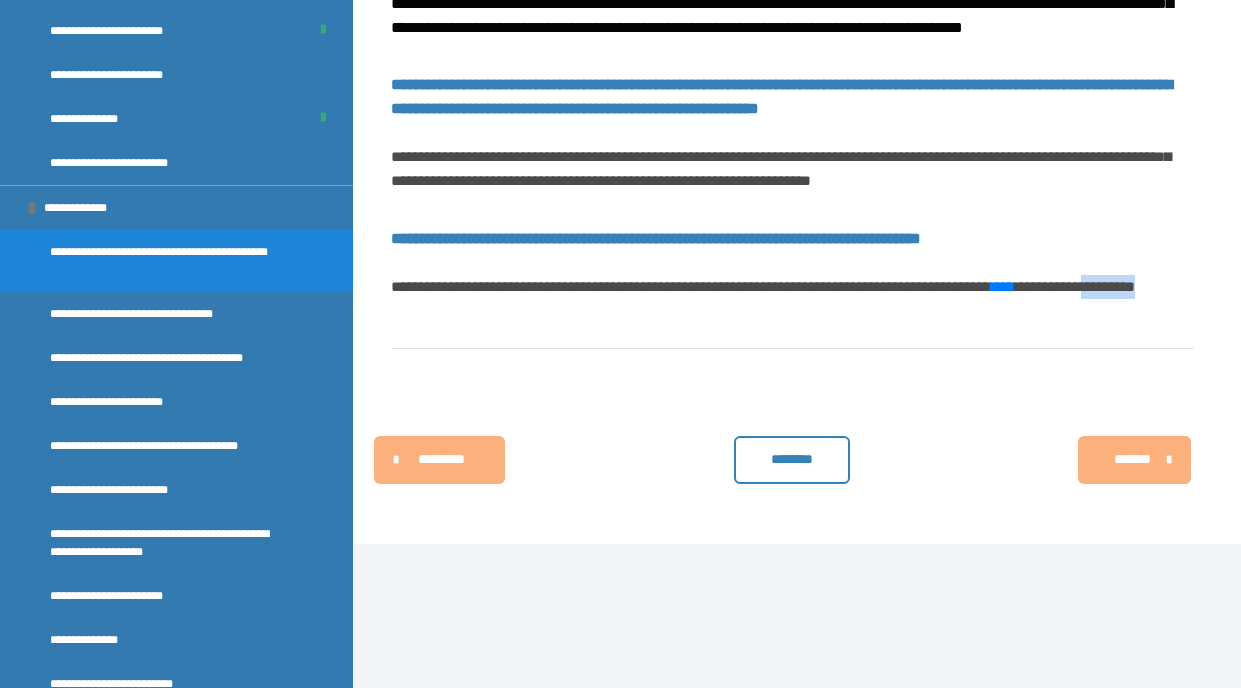 drag, startPoint x: 473, startPoint y: 430, endPoint x: 524, endPoint y: 434, distance: 51.156624 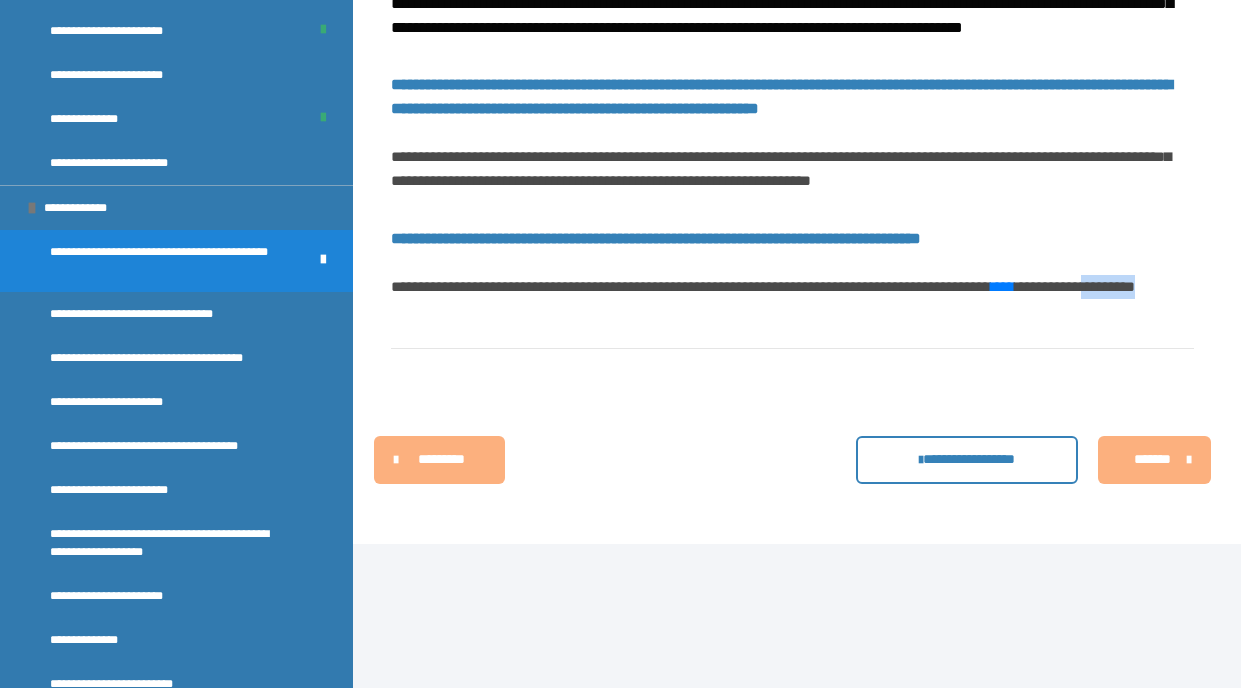 click on "*******" at bounding box center [1152, 459] 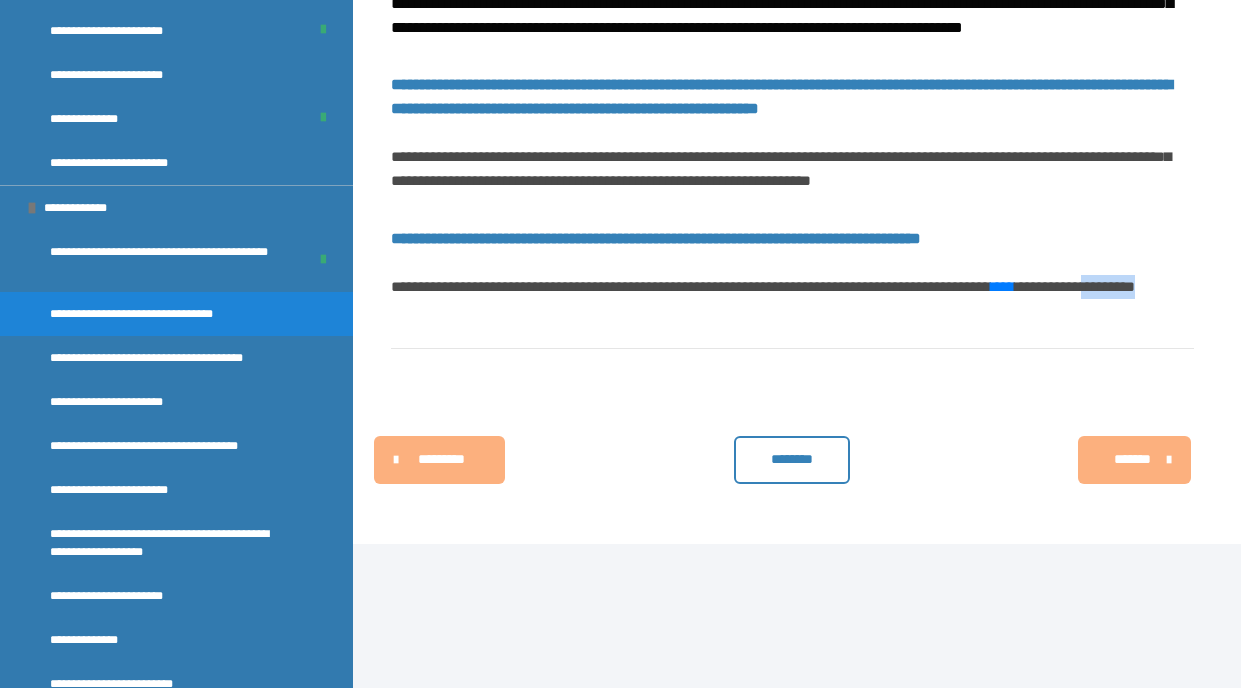 scroll, scrollTop: 1350, scrollLeft: 0, axis: vertical 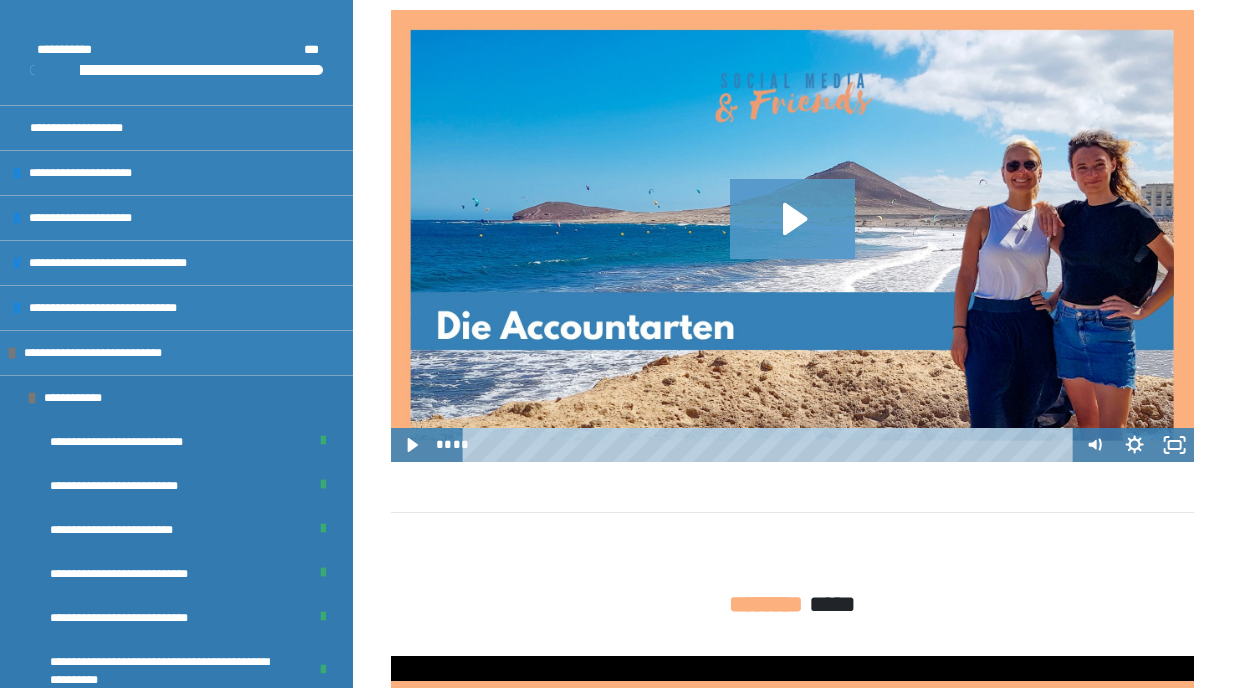 click 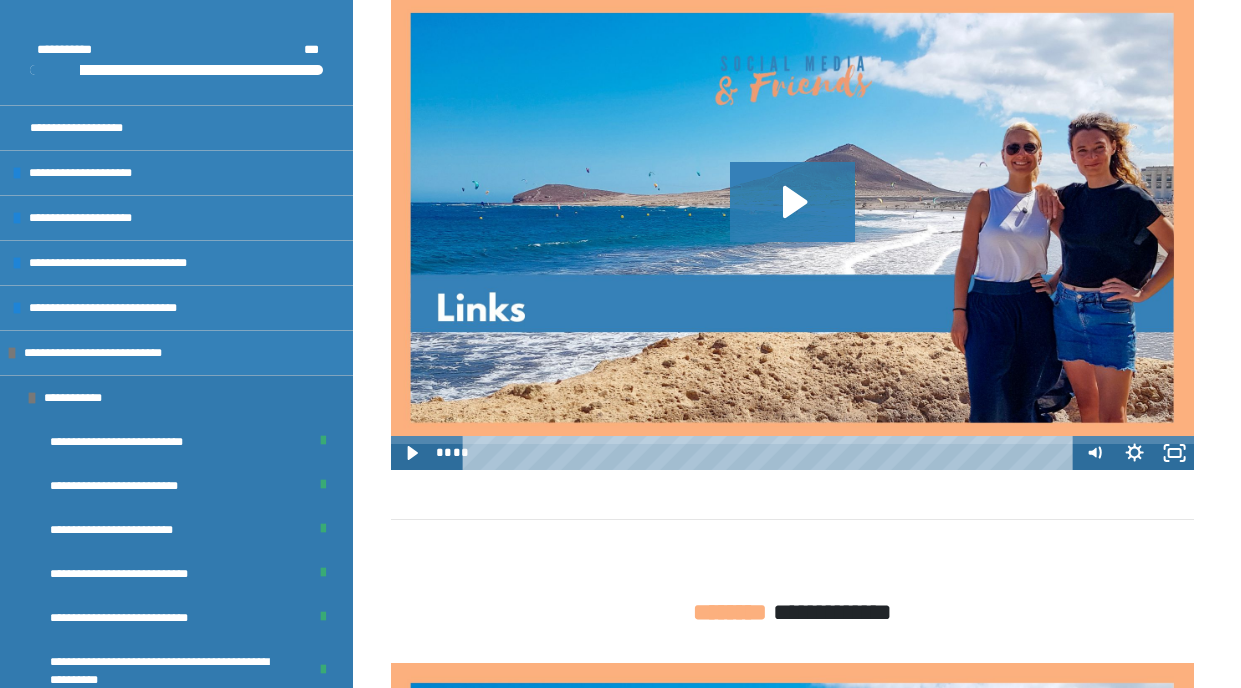 scroll, scrollTop: 1825, scrollLeft: 0, axis: vertical 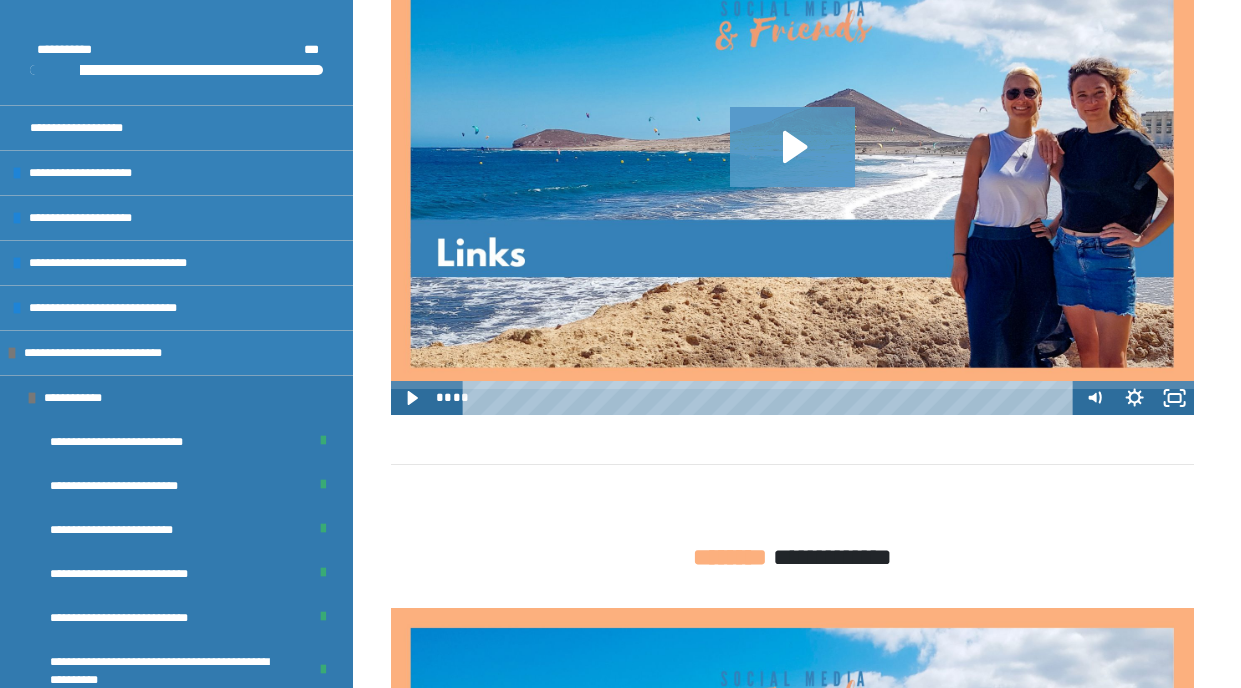 click 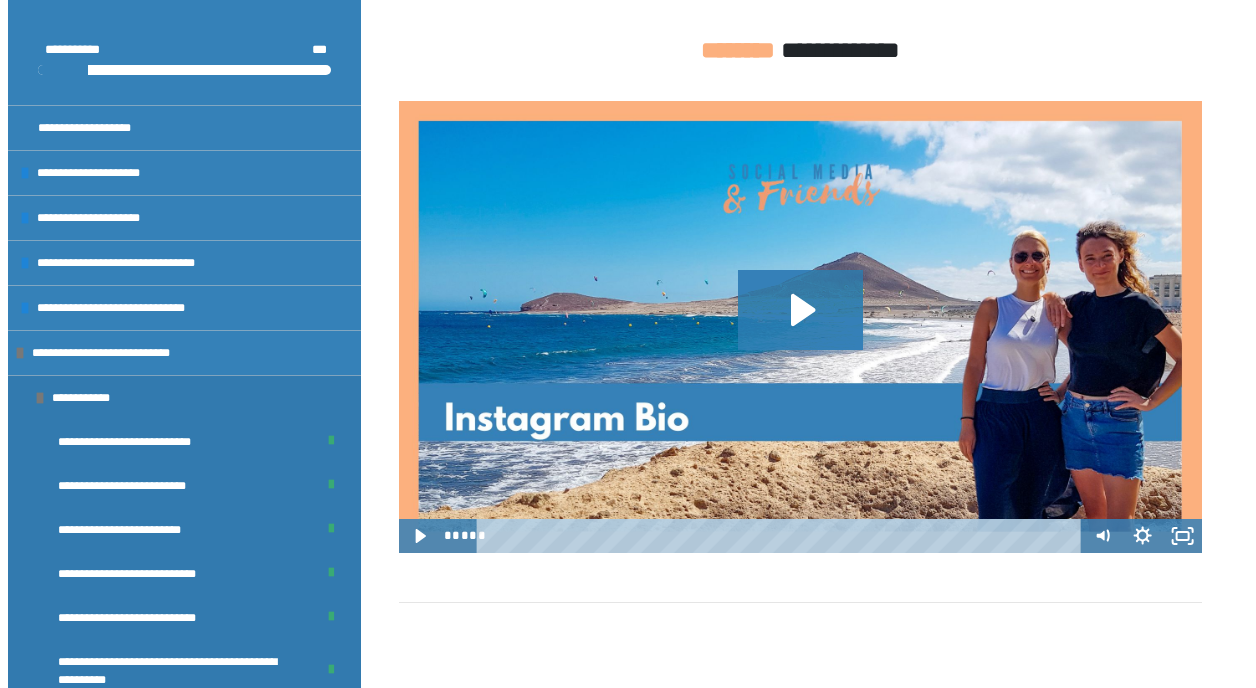 scroll, scrollTop: 2321, scrollLeft: 0, axis: vertical 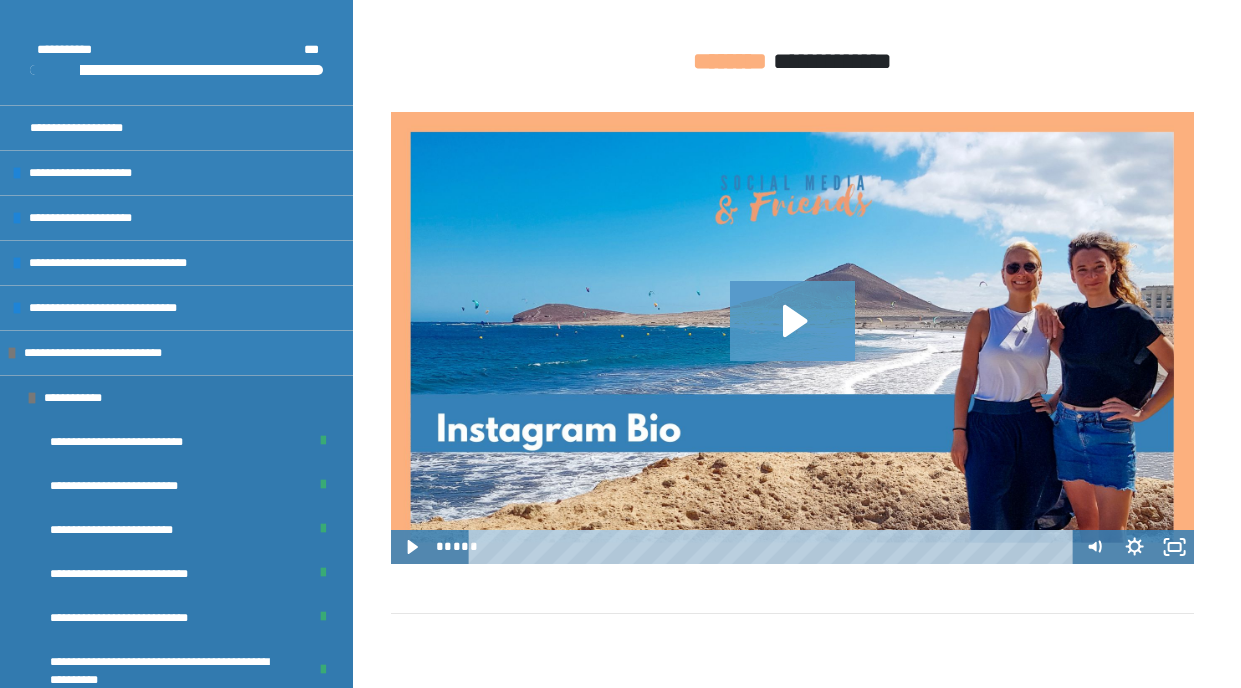 click 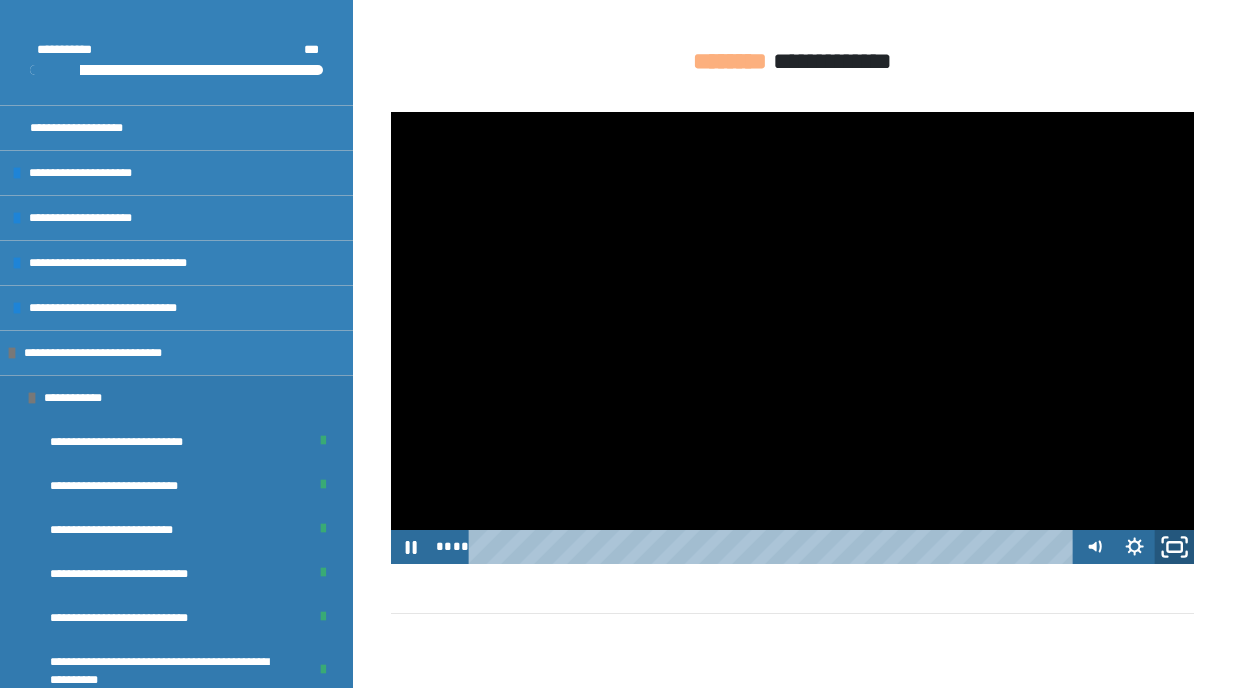 click 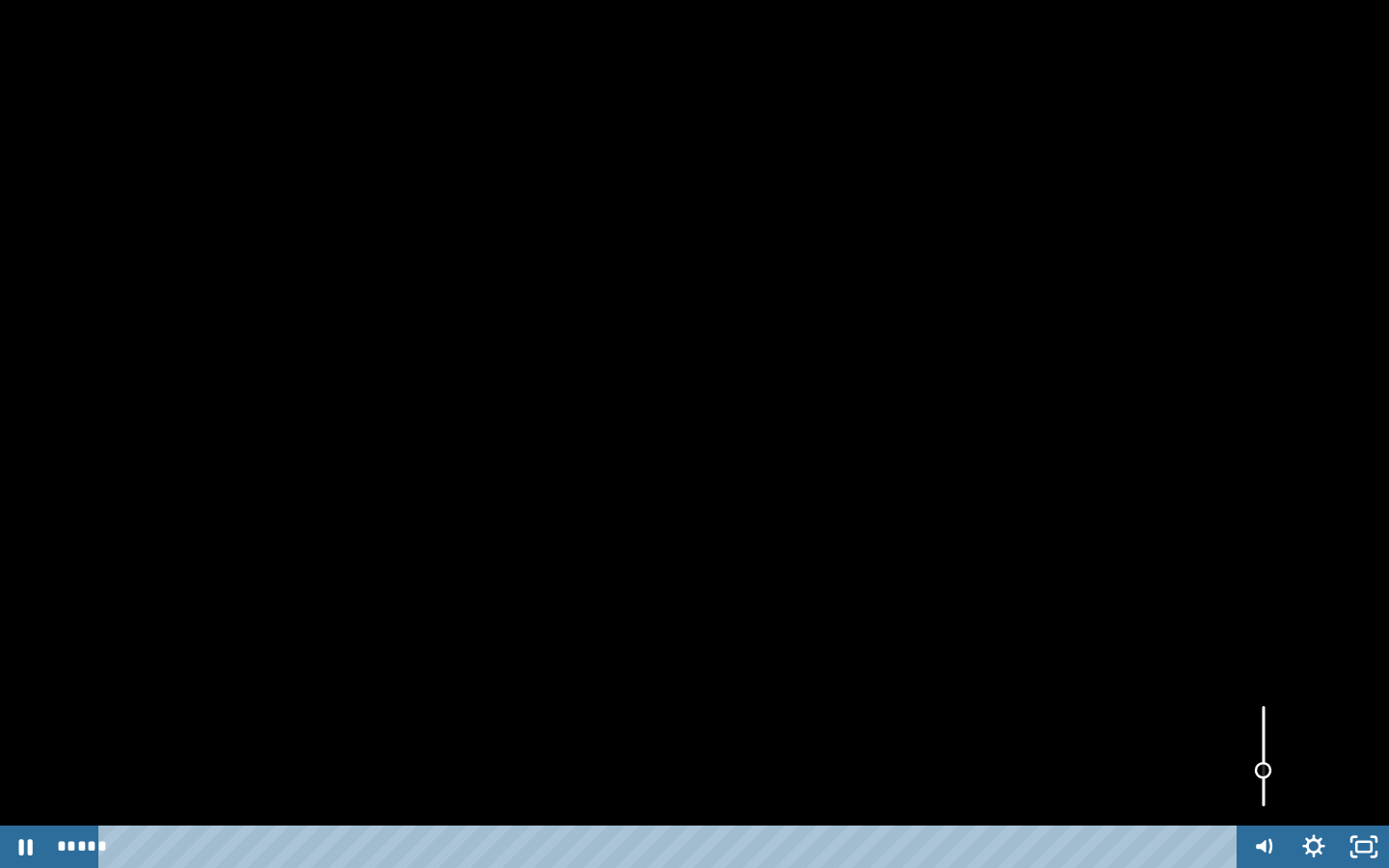 click at bounding box center (1264, 771) 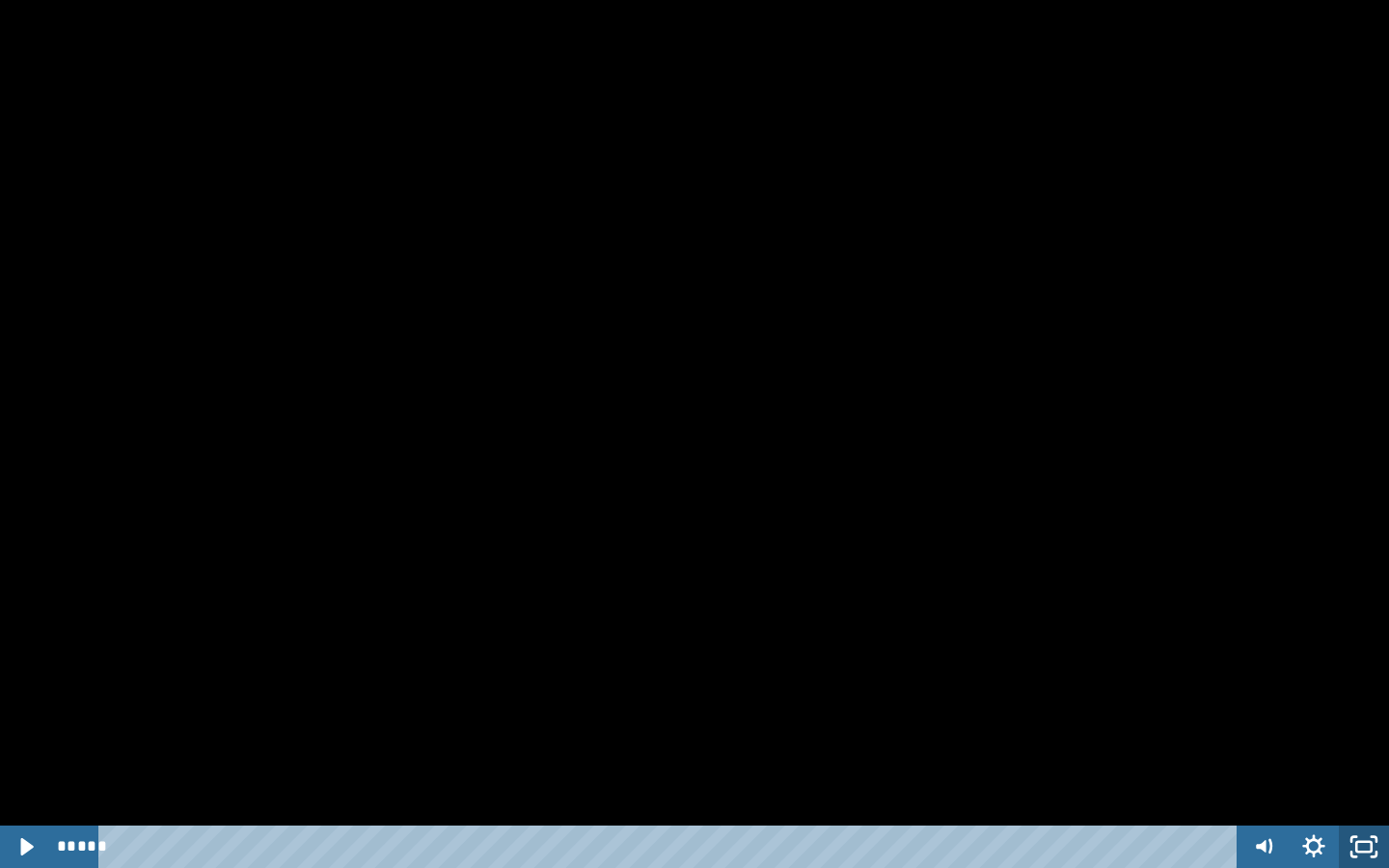 click 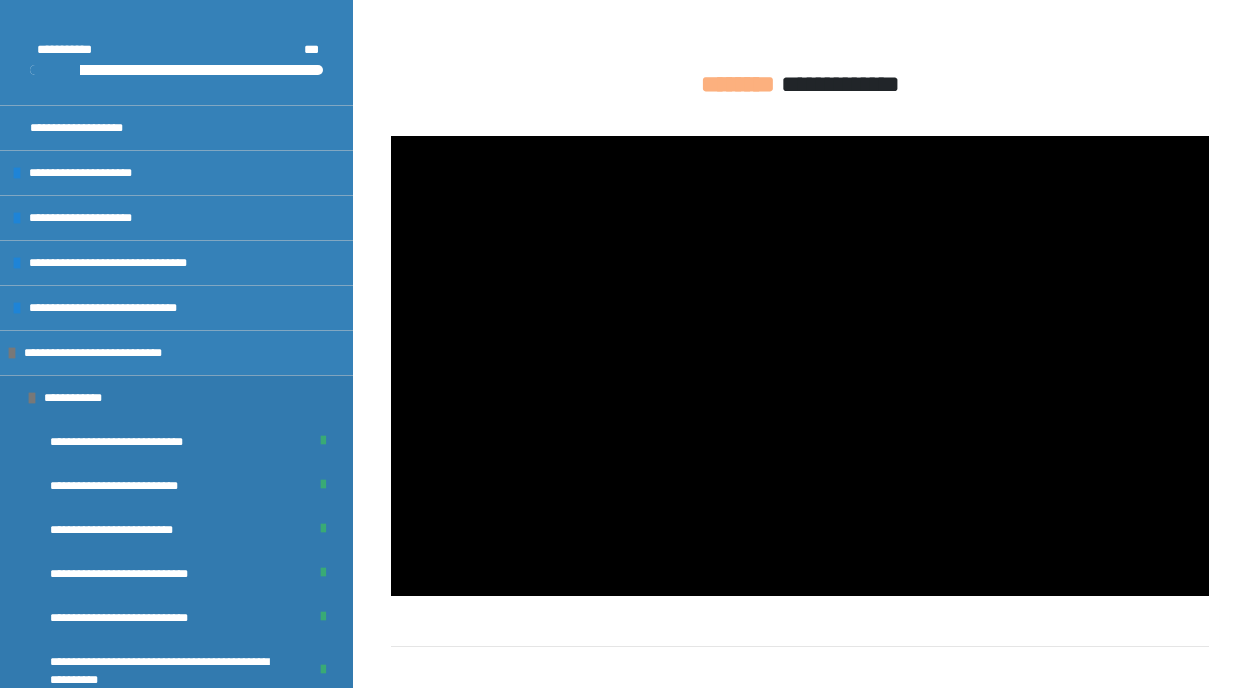 drag, startPoint x: 1251, startPoint y: 311, endPoint x: 1255, endPoint y: 471, distance: 160.04999 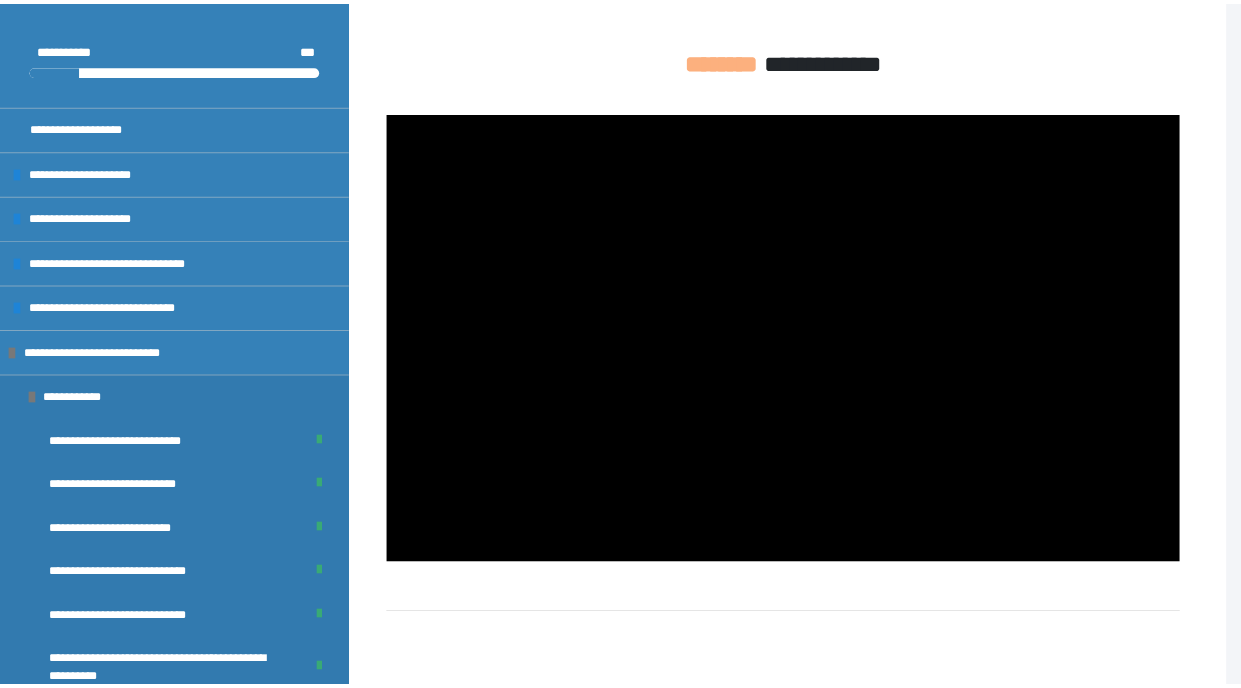 scroll, scrollTop: 2298, scrollLeft: 0, axis: vertical 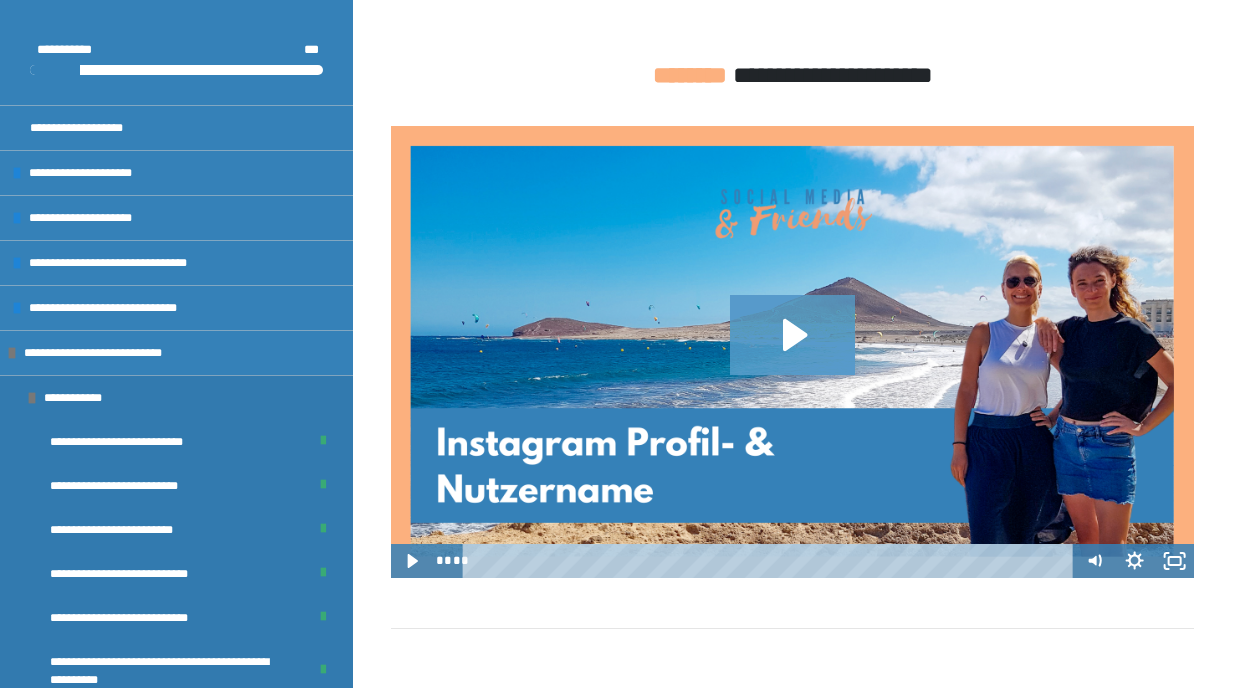 click 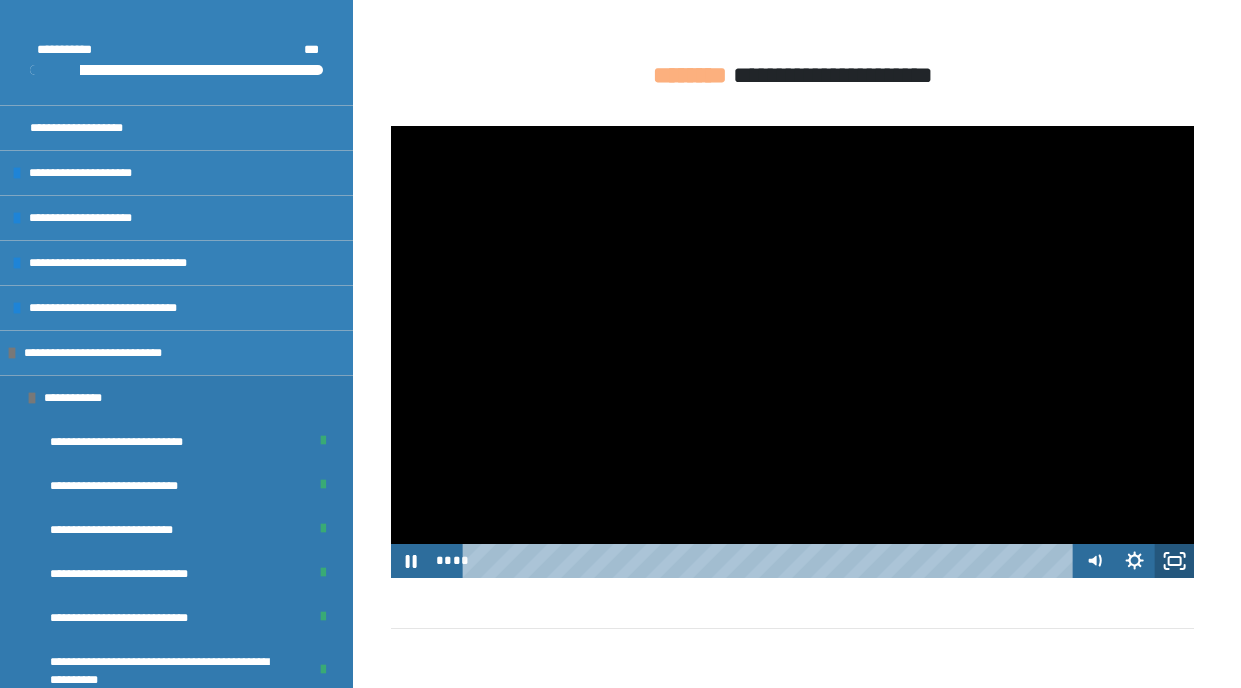 click 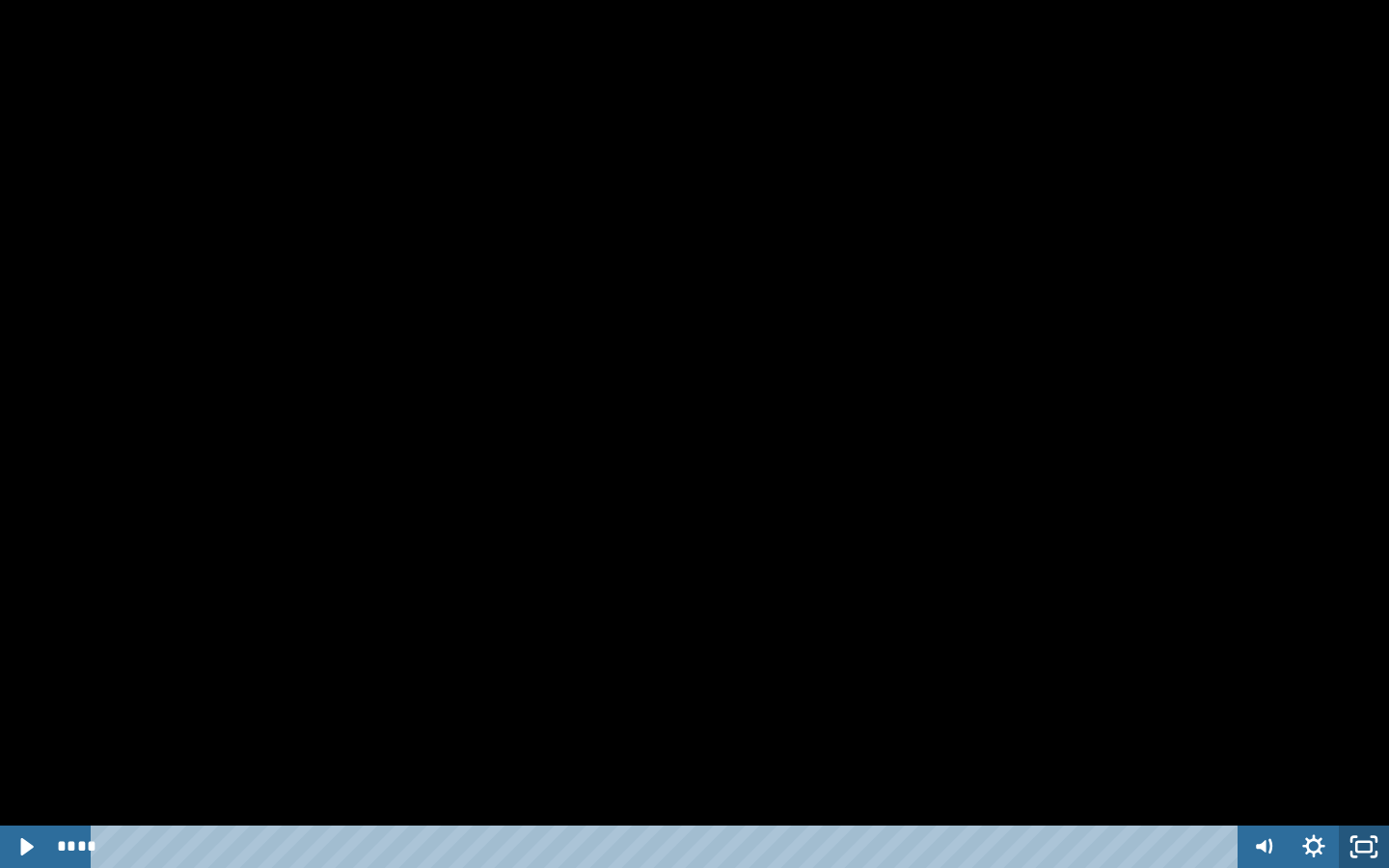 click 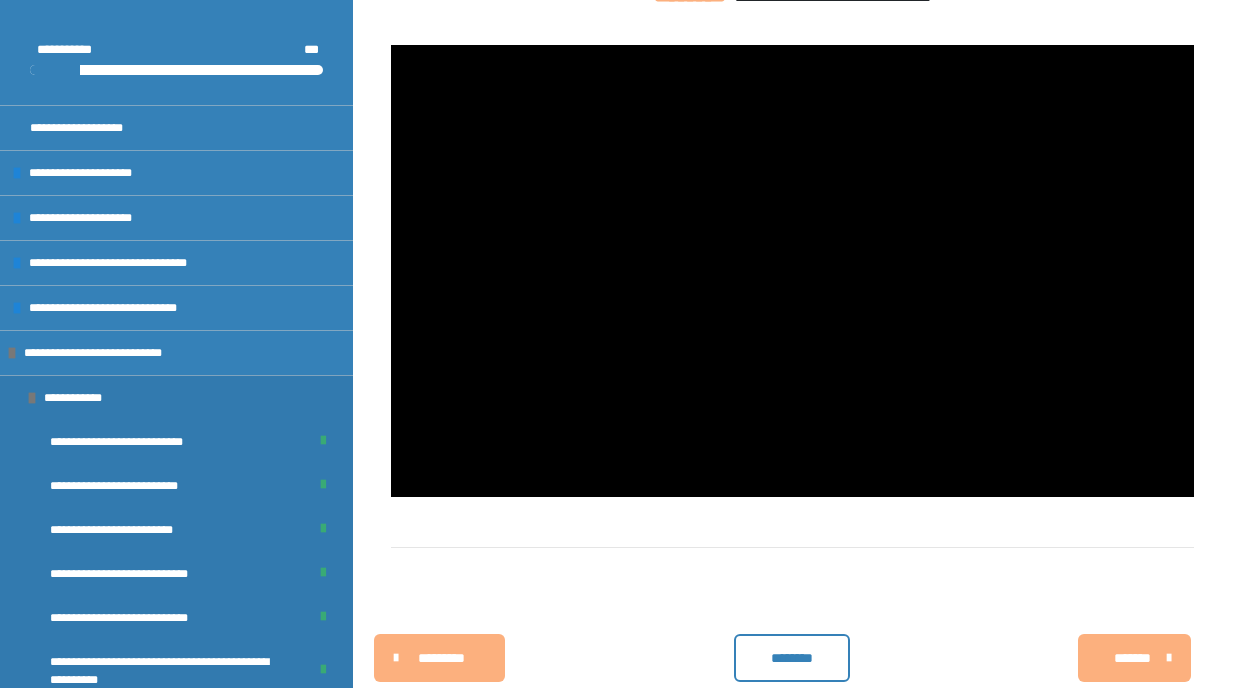 scroll, scrollTop: 3111, scrollLeft: 0, axis: vertical 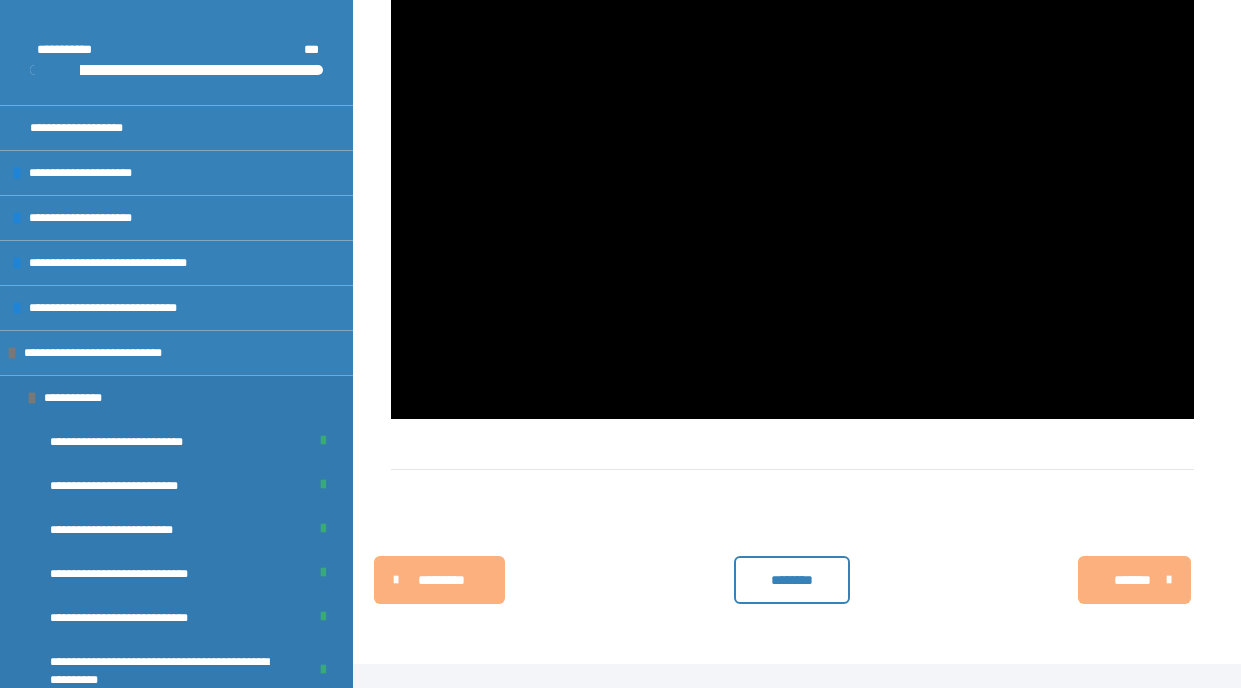 click on "********" at bounding box center [792, 580] 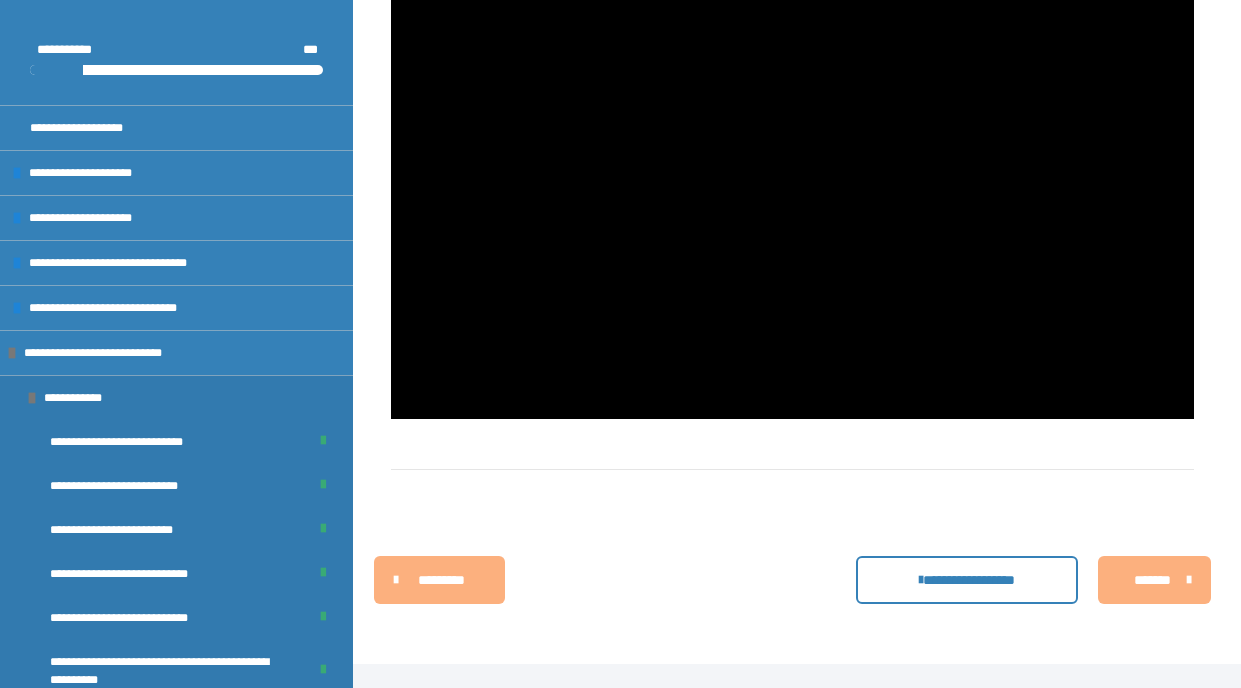 click on "*******" at bounding box center (1152, 580) 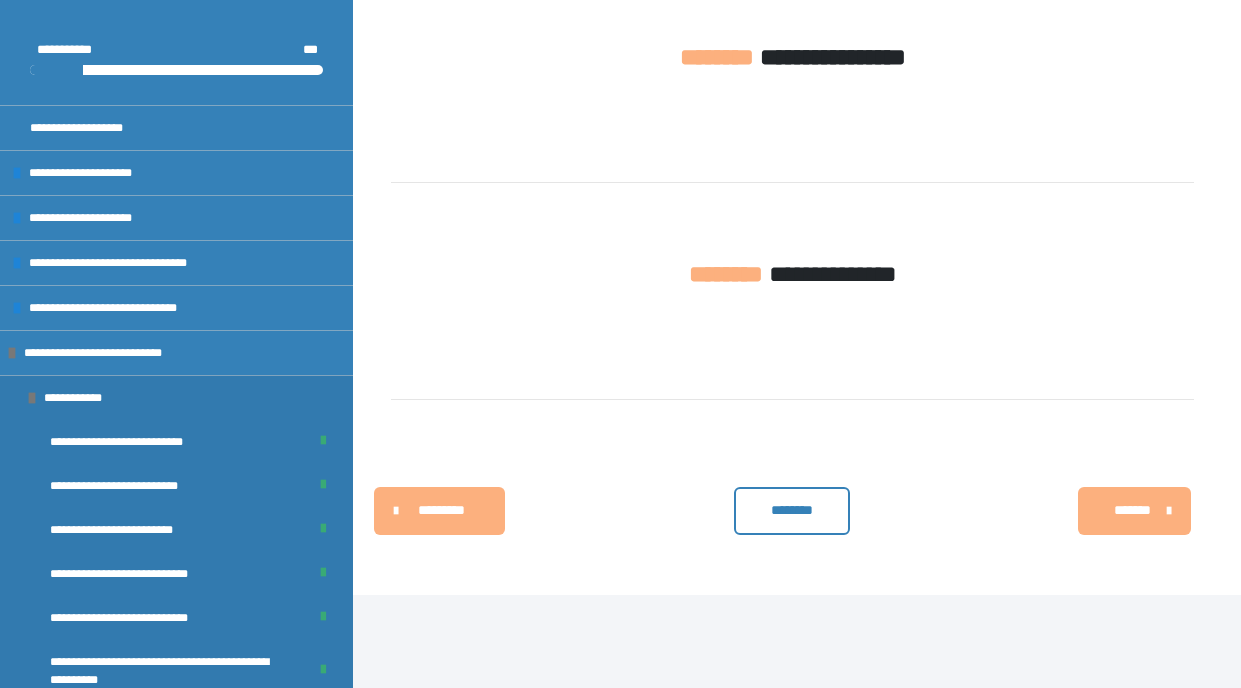 scroll, scrollTop: 936, scrollLeft: 0, axis: vertical 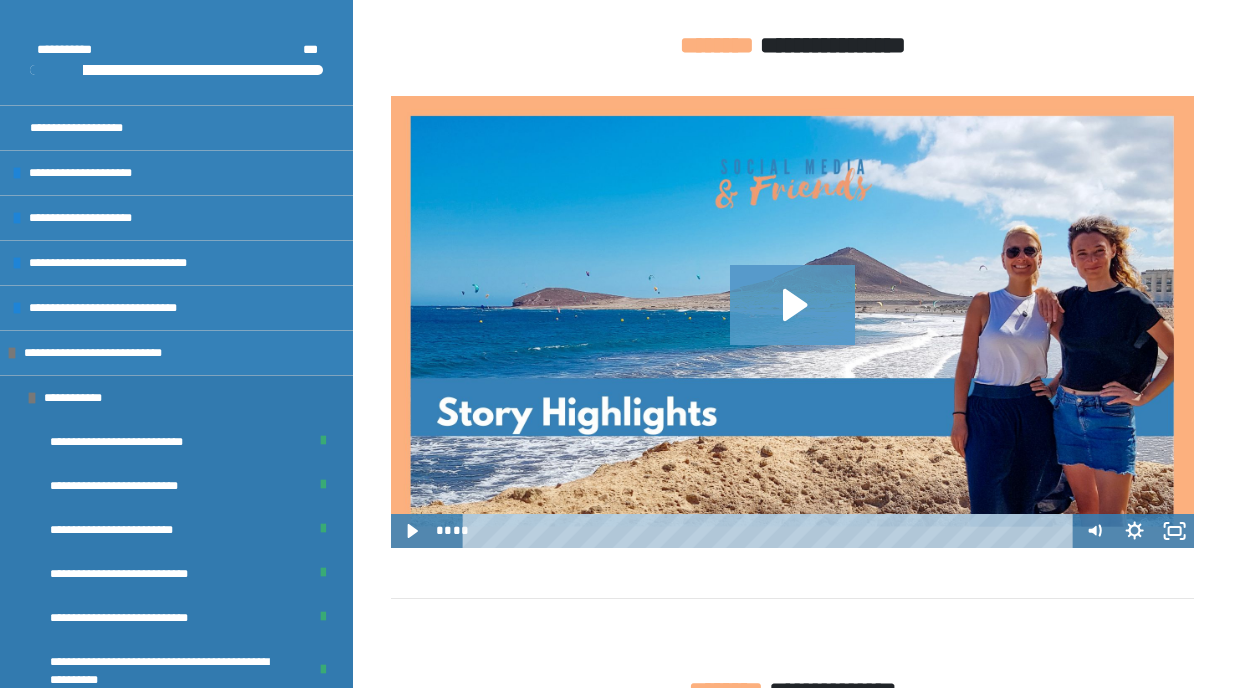 click 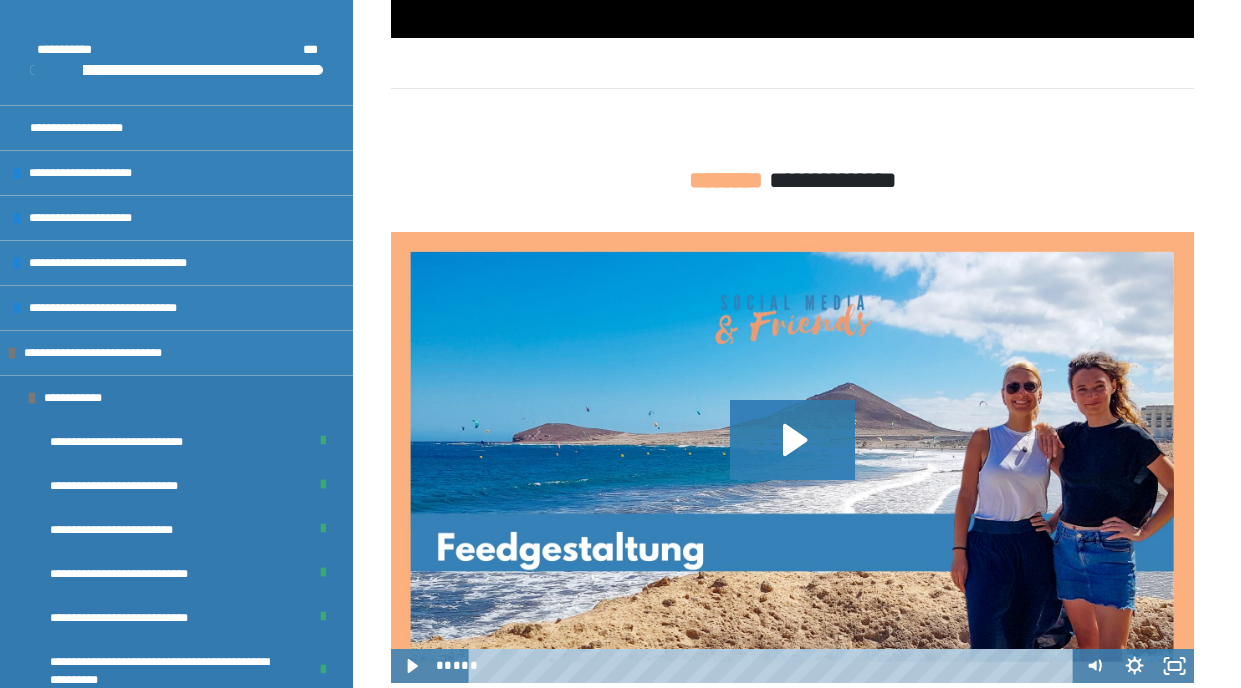scroll, scrollTop: 1479, scrollLeft: 0, axis: vertical 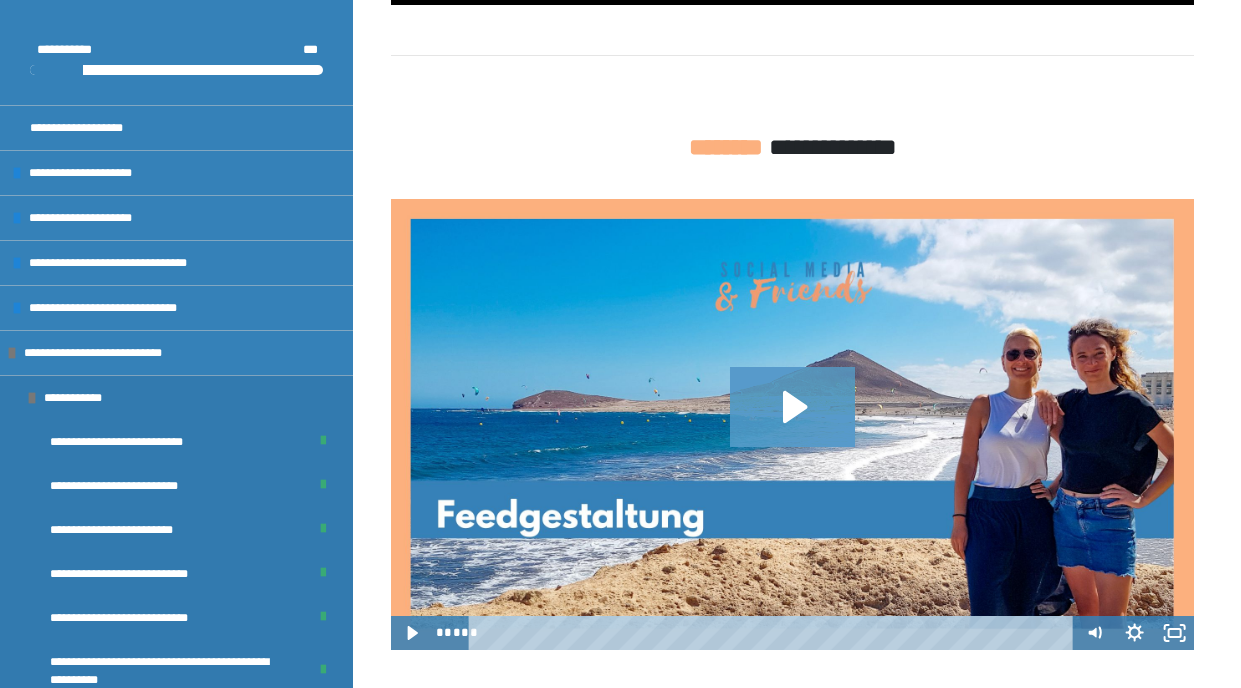 click 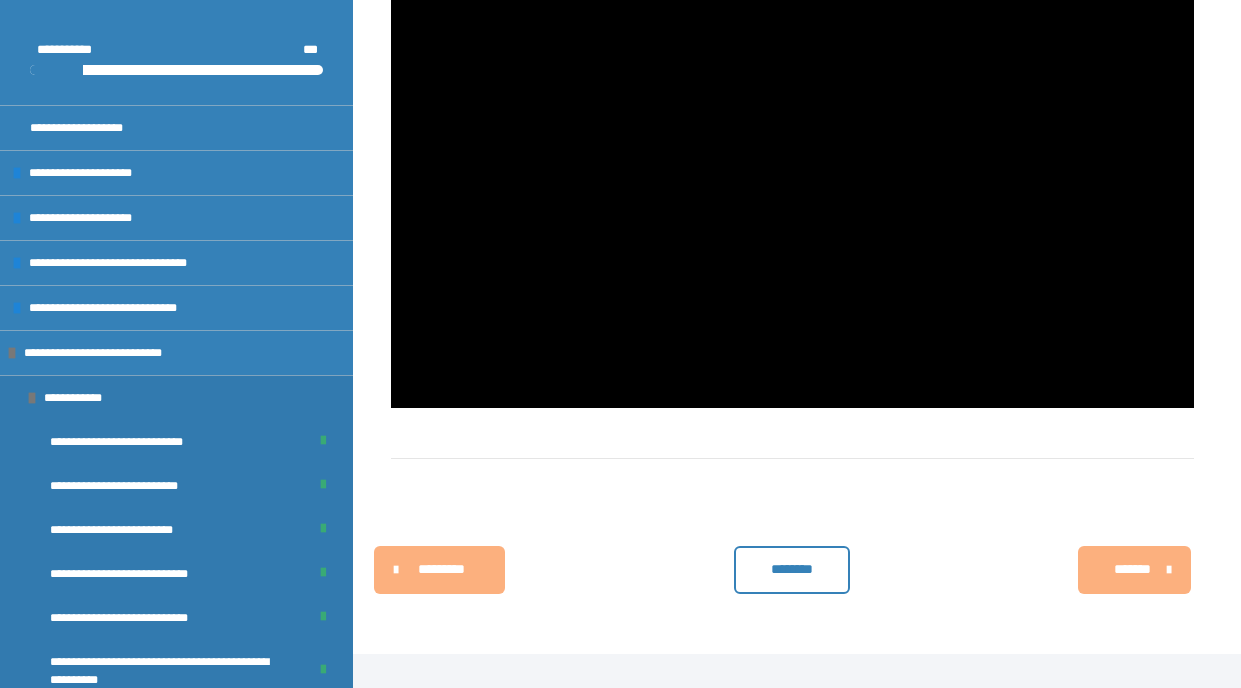 scroll, scrollTop: 1791, scrollLeft: 0, axis: vertical 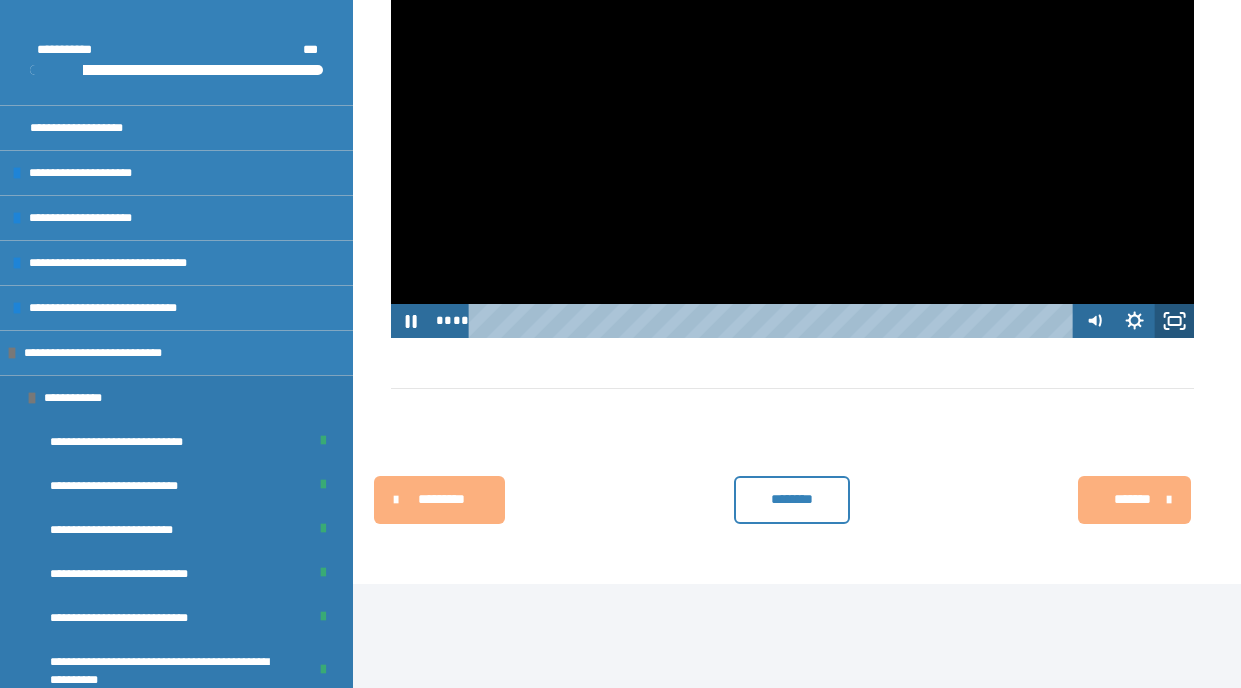 click 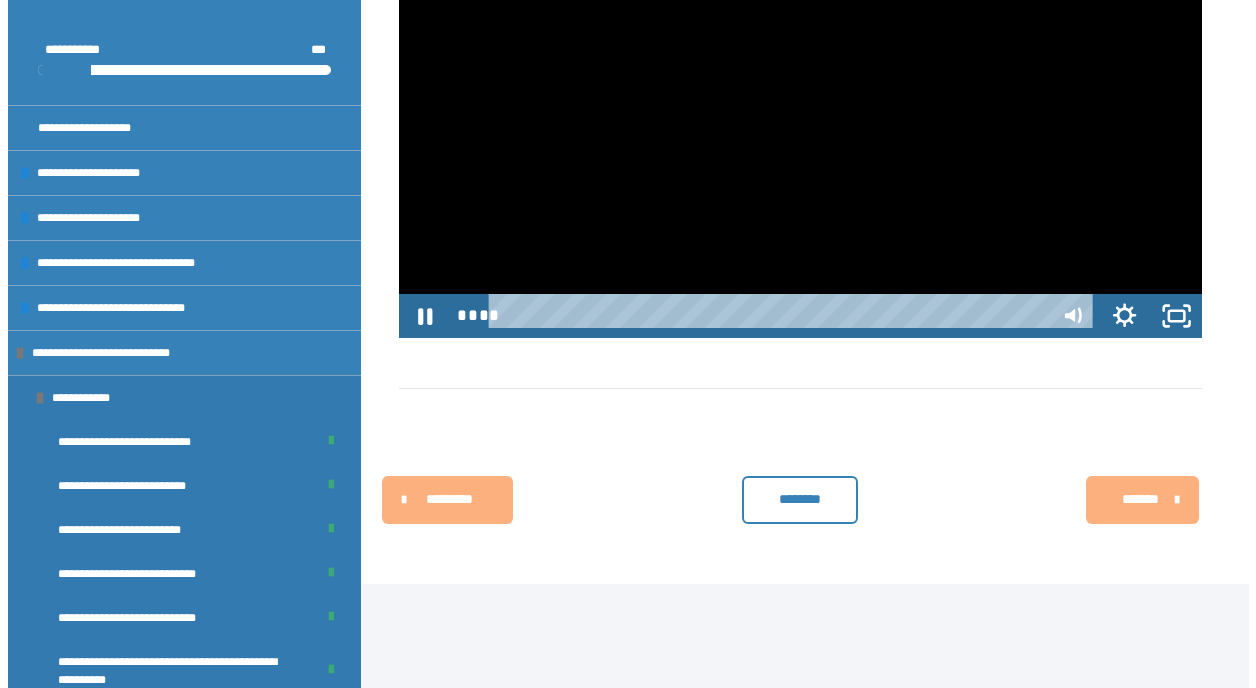 scroll, scrollTop: 1696, scrollLeft: 0, axis: vertical 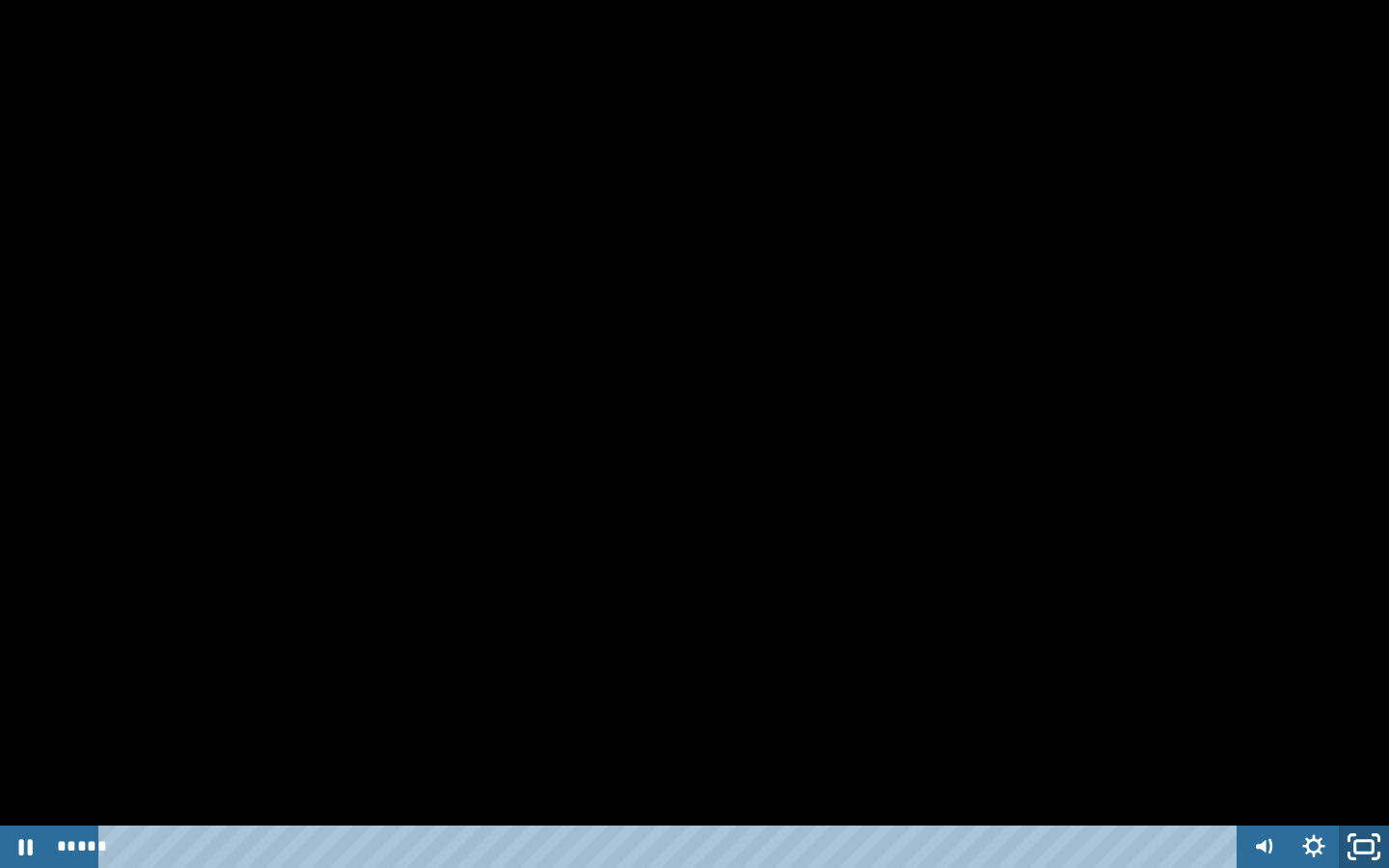 click 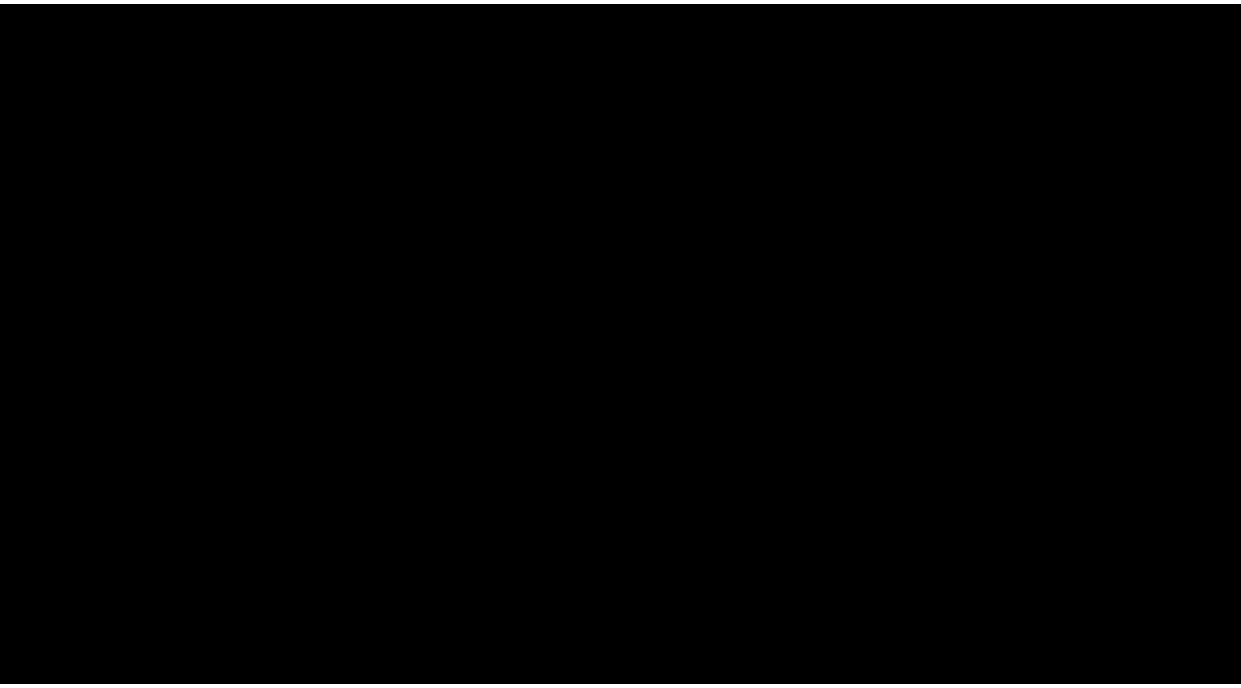 scroll, scrollTop: 1689, scrollLeft: 0, axis: vertical 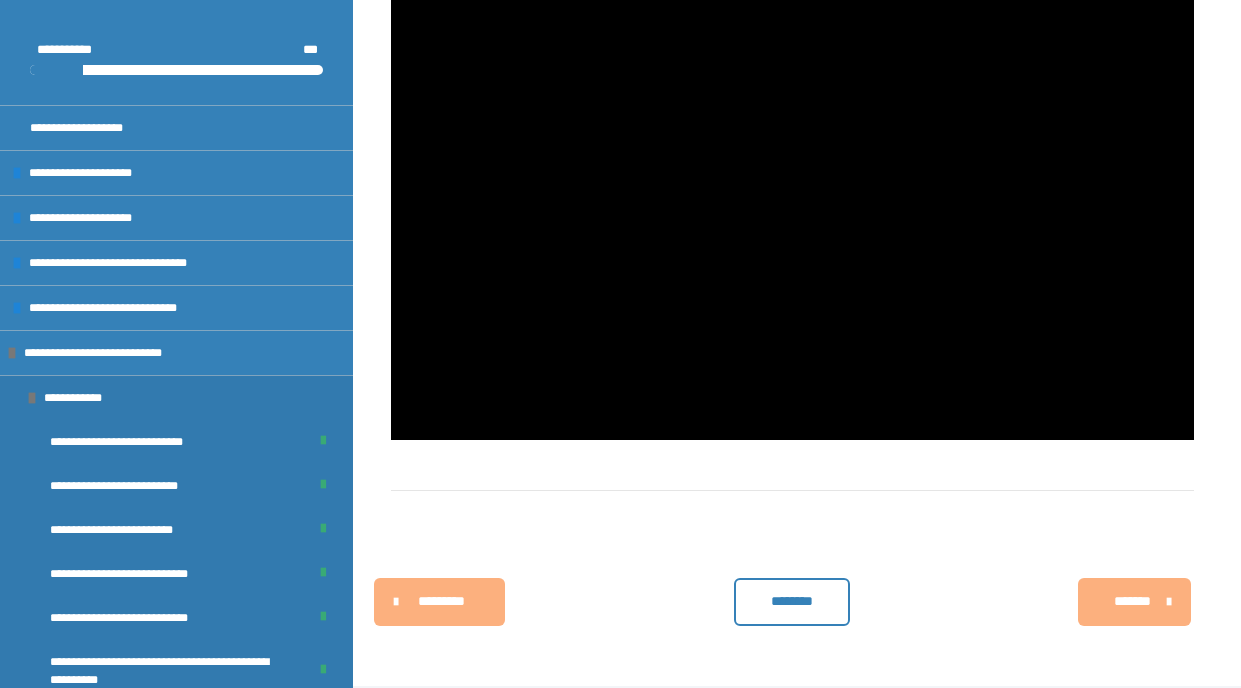 drag, startPoint x: 1192, startPoint y: 505, endPoint x: 1182, endPoint y: 485, distance: 22.36068 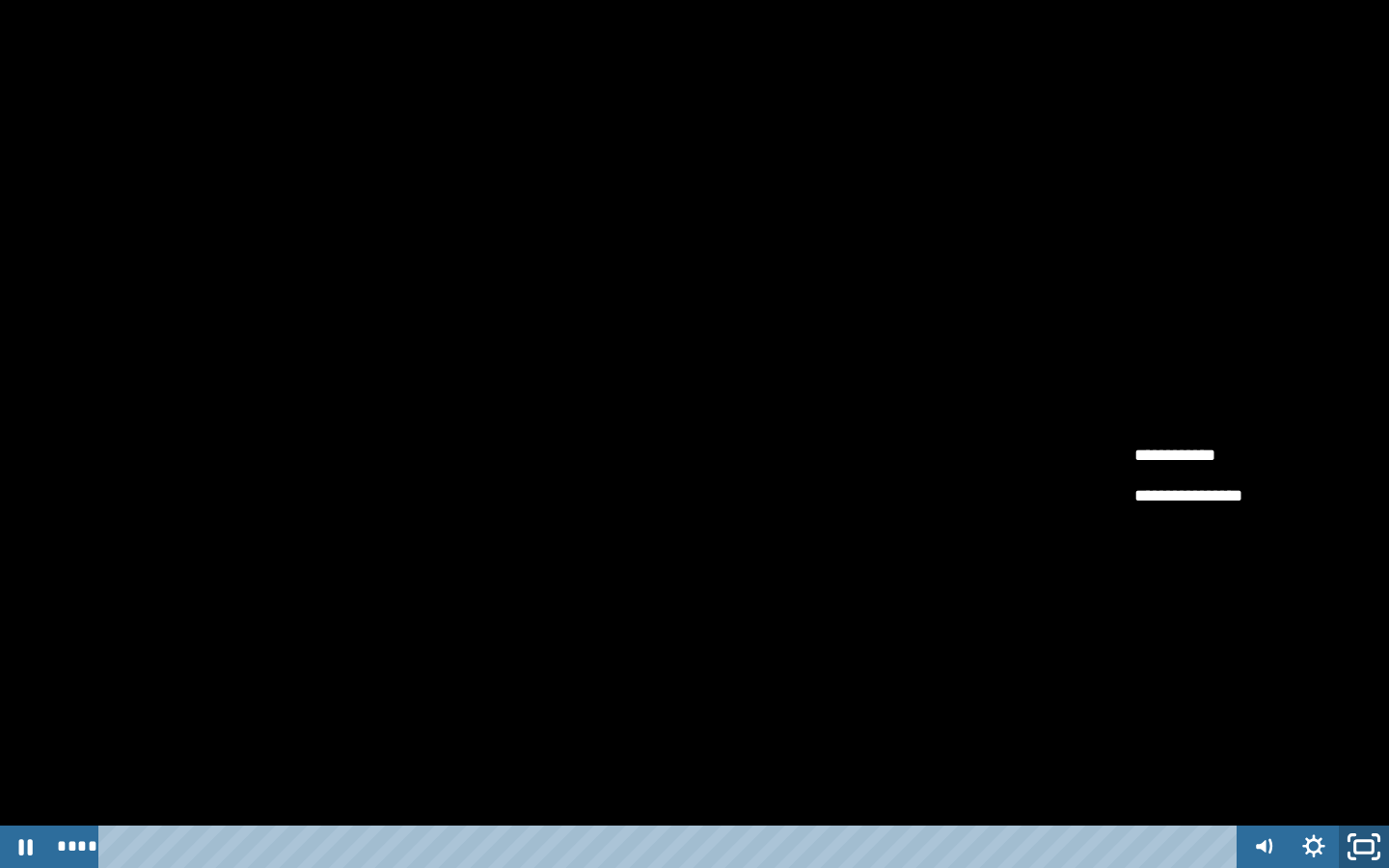 click 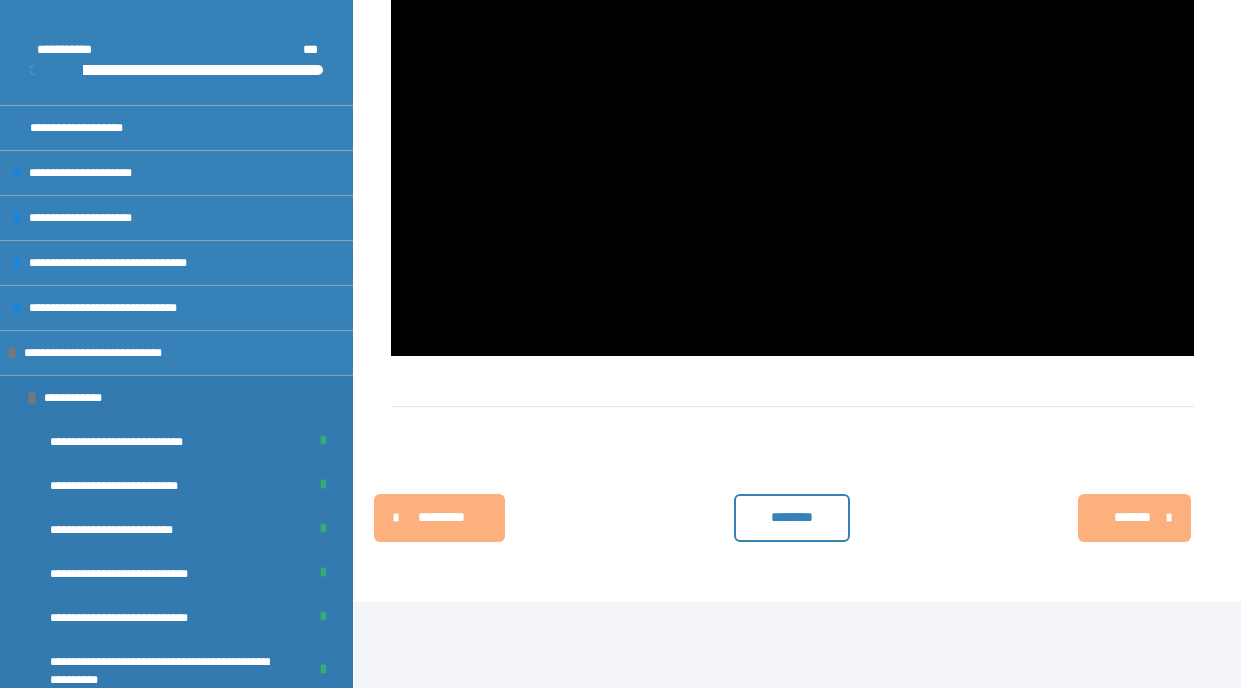 scroll, scrollTop: 1791, scrollLeft: 0, axis: vertical 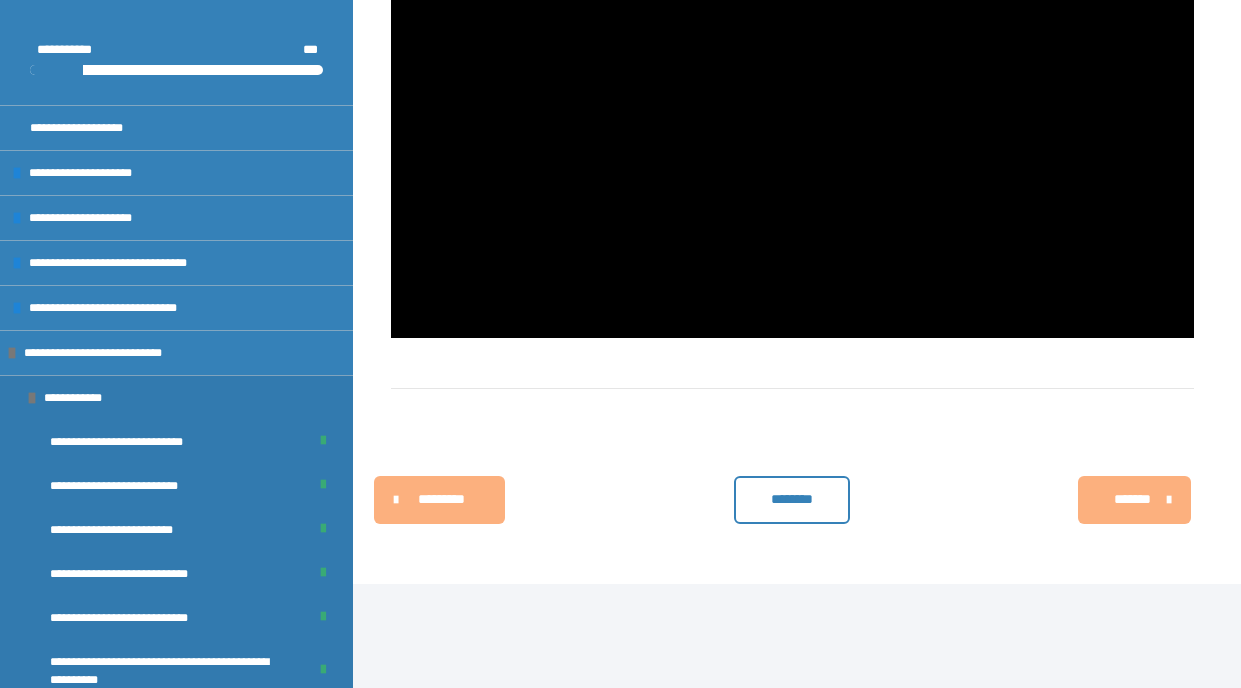click on "********" at bounding box center [792, 499] 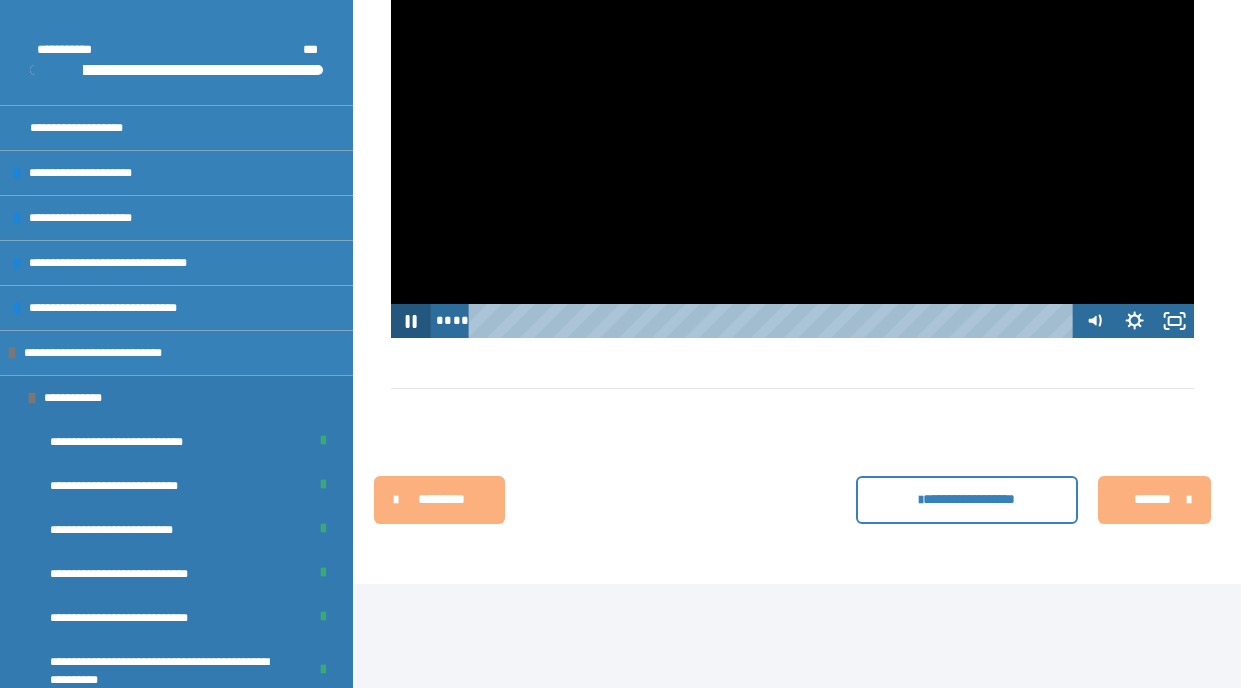 click 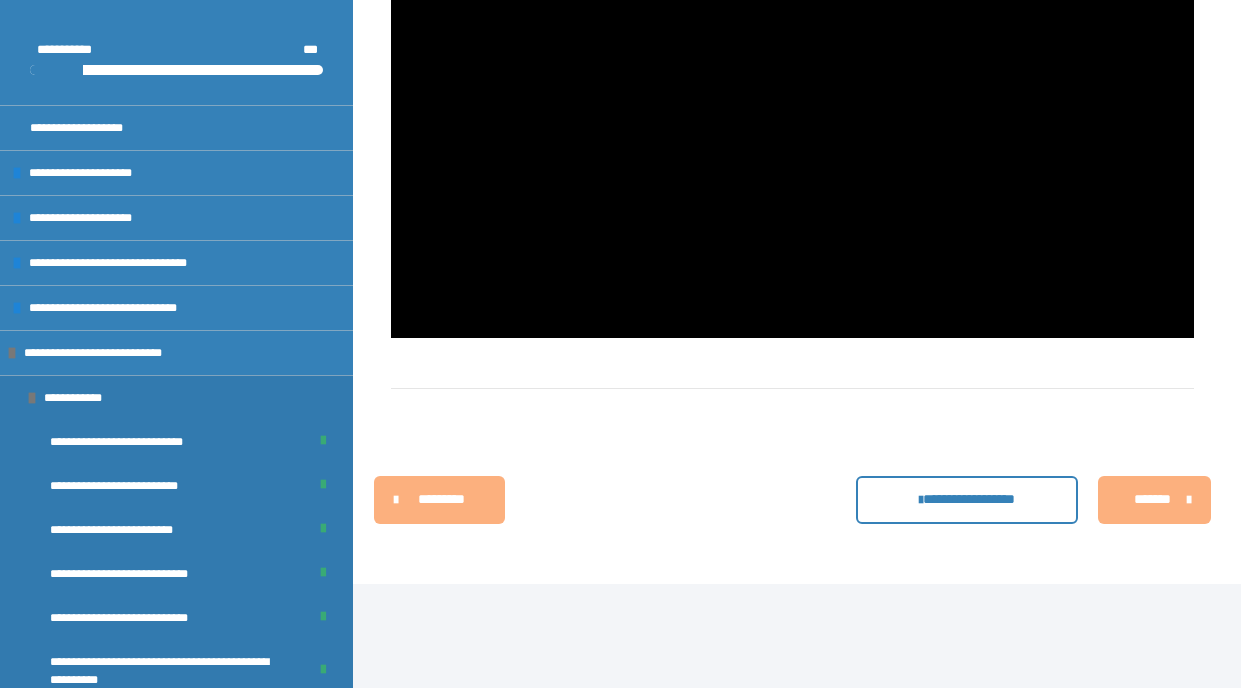 click on "*******" at bounding box center [1152, 499] 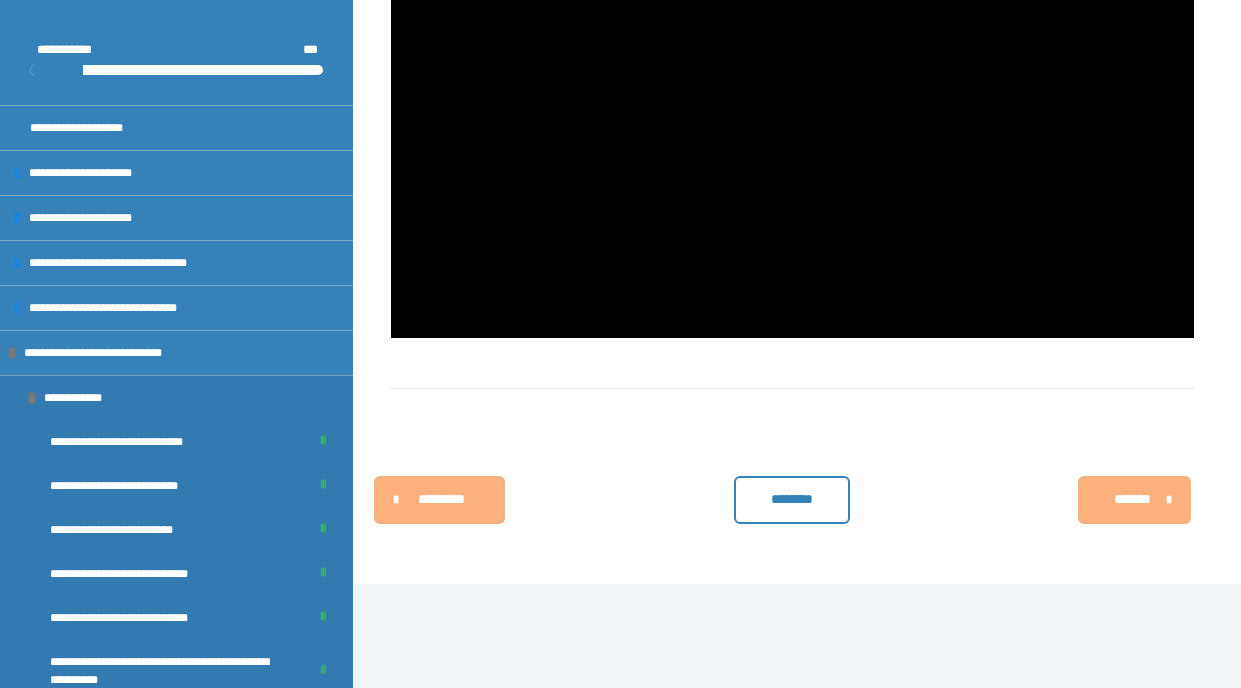 scroll, scrollTop: 1209, scrollLeft: 0, axis: vertical 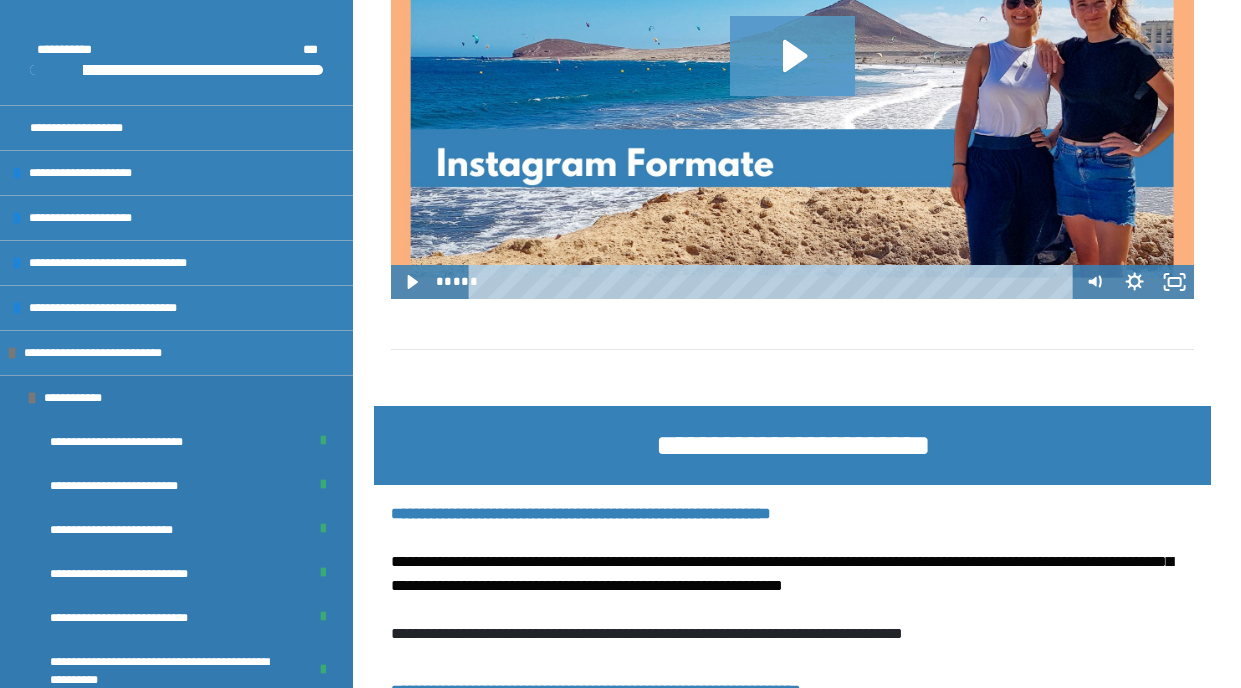 click 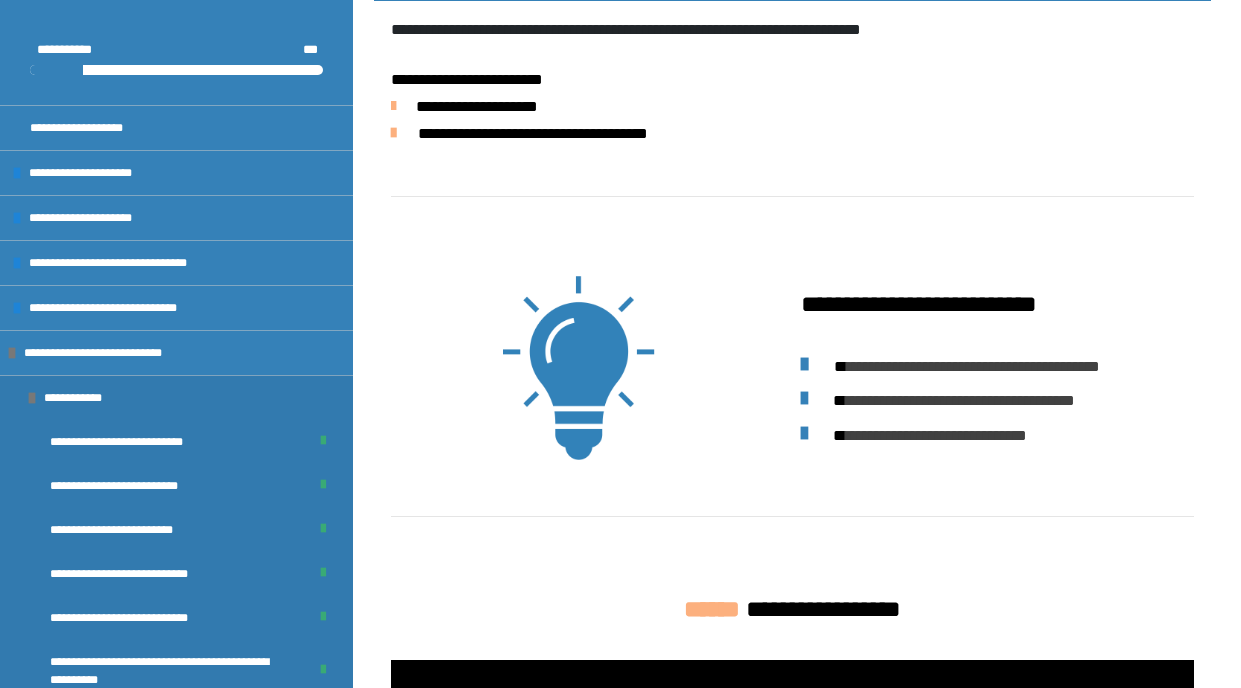 scroll, scrollTop: 400, scrollLeft: 0, axis: vertical 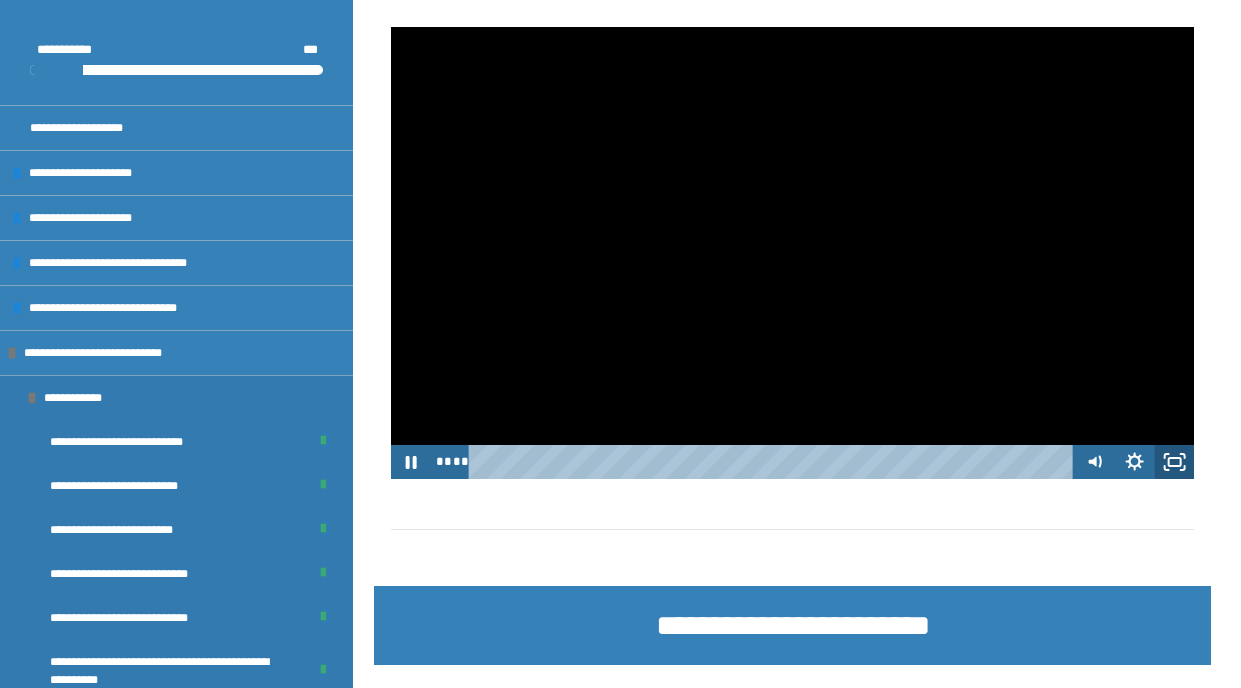 click 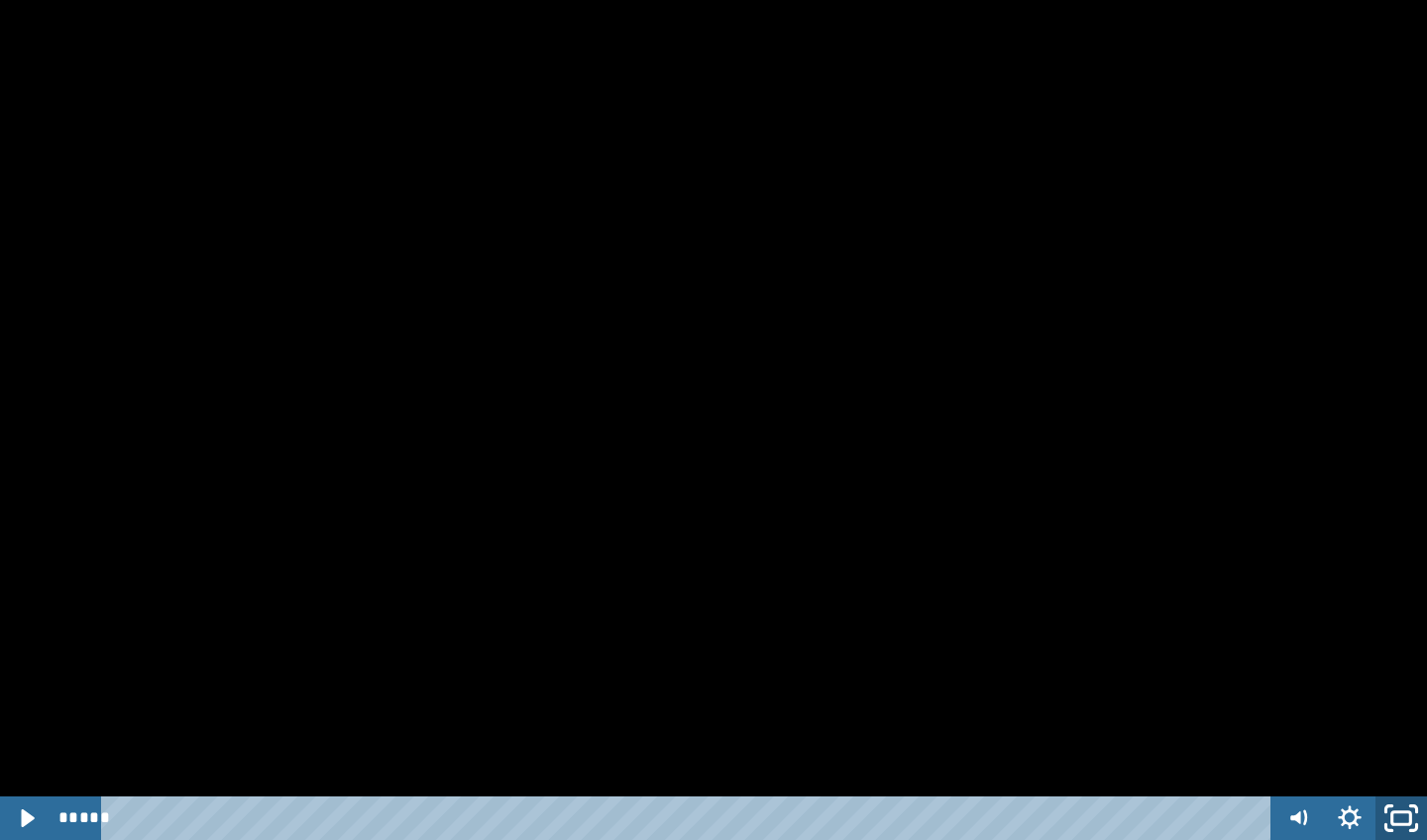 click 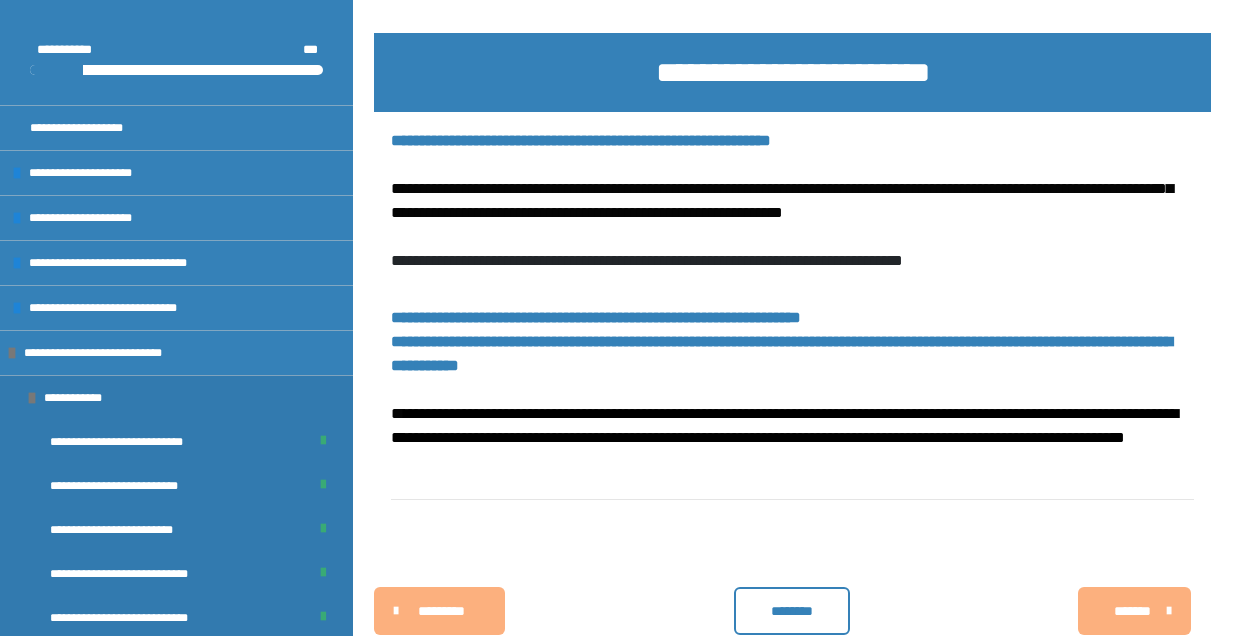 scroll, scrollTop: 1585, scrollLeft: 0, axis: vertical 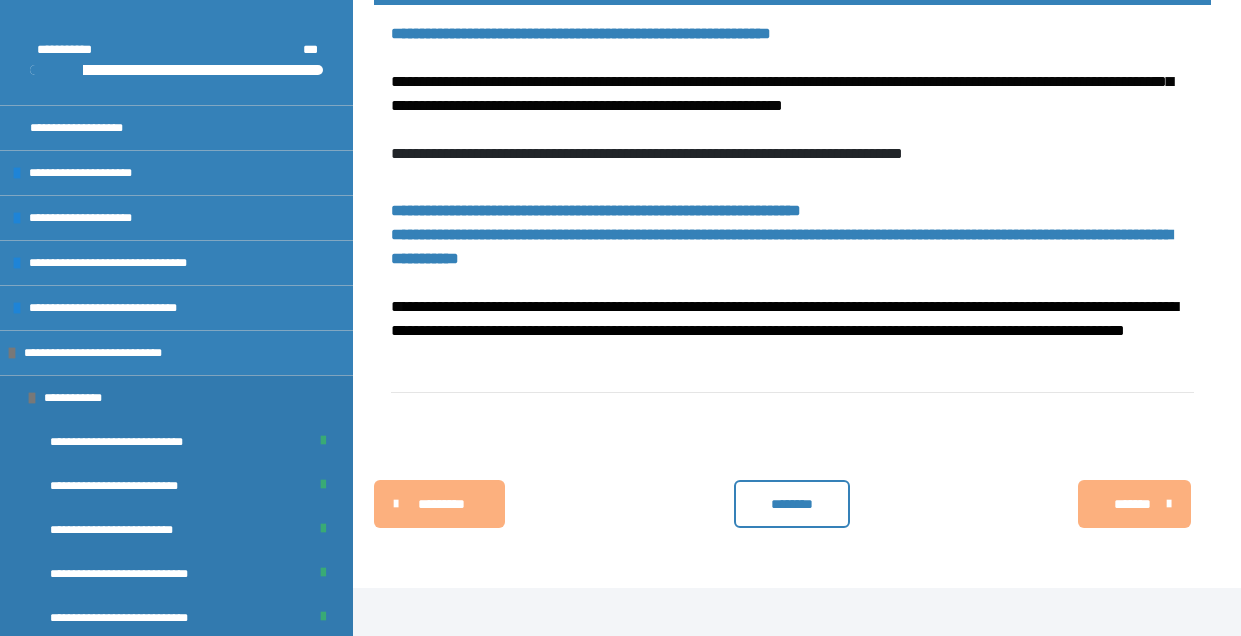 click on "********" at bounding box center (792, 504) 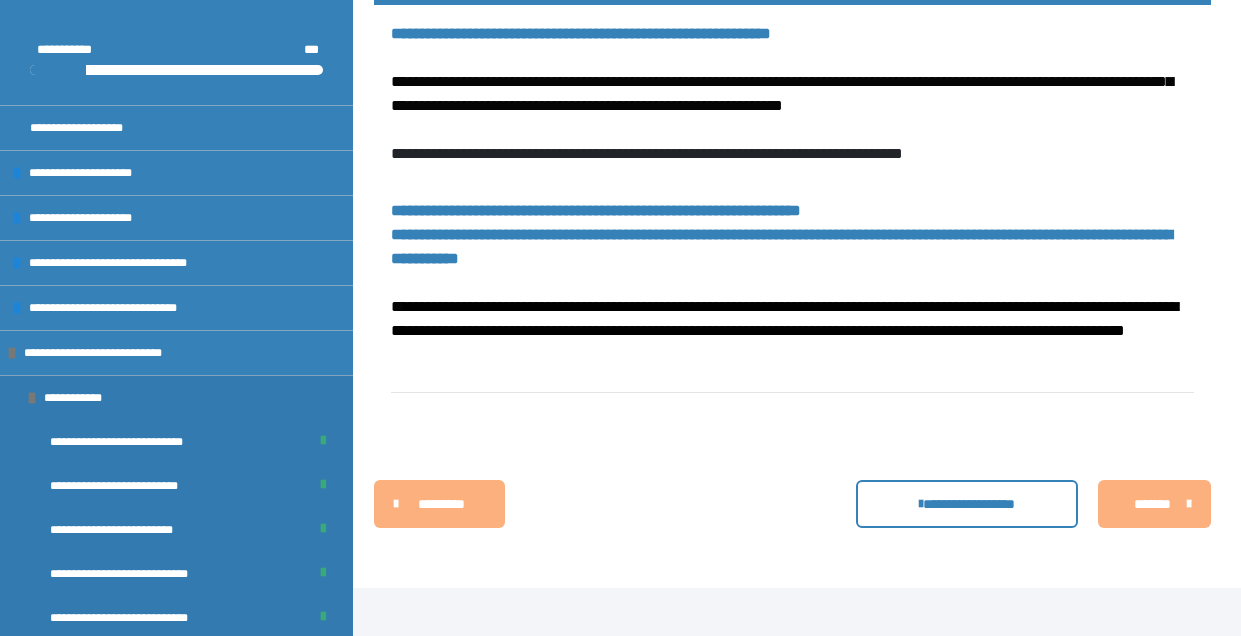 click on "*******" at bounding box center (1152, 504) 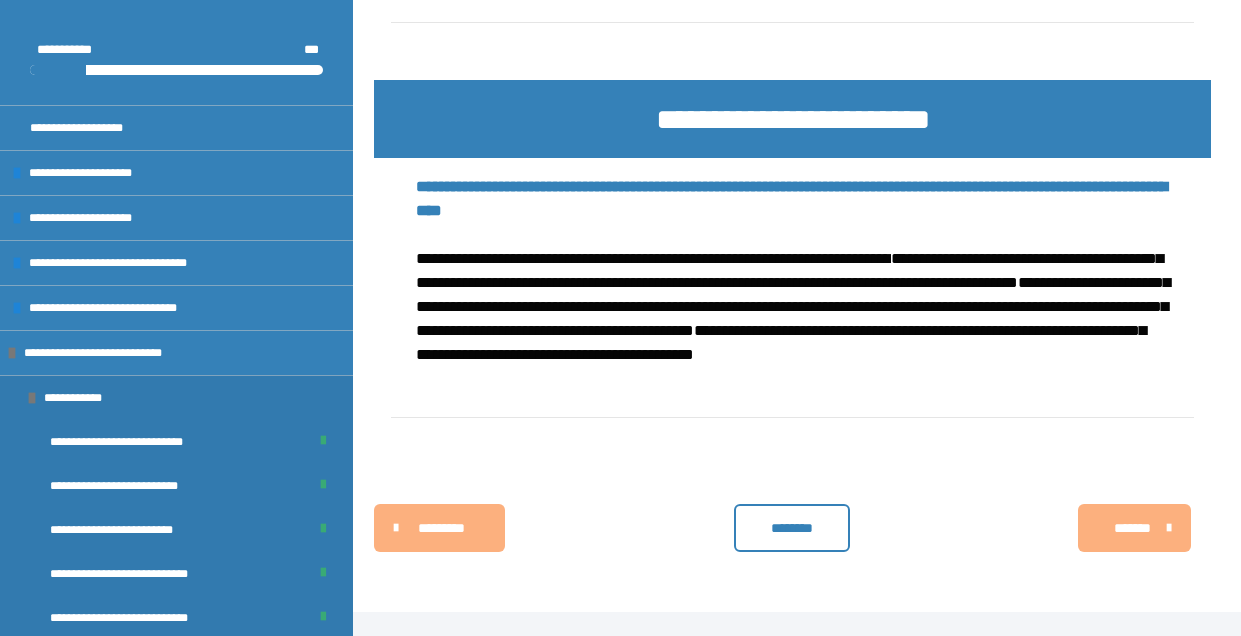 scroll, scrollTop: 1325, scrollLeft: 0, axis: vertical 